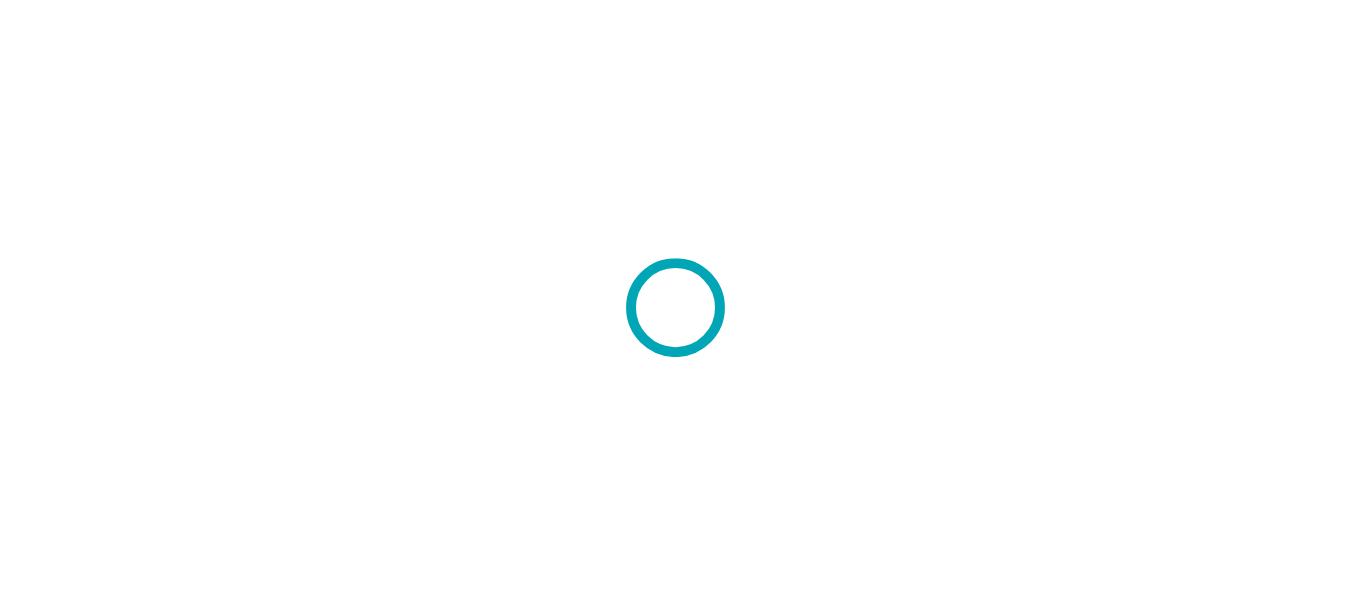 scroll, scrollTop: 0, scrollLeft: 0, axis: both 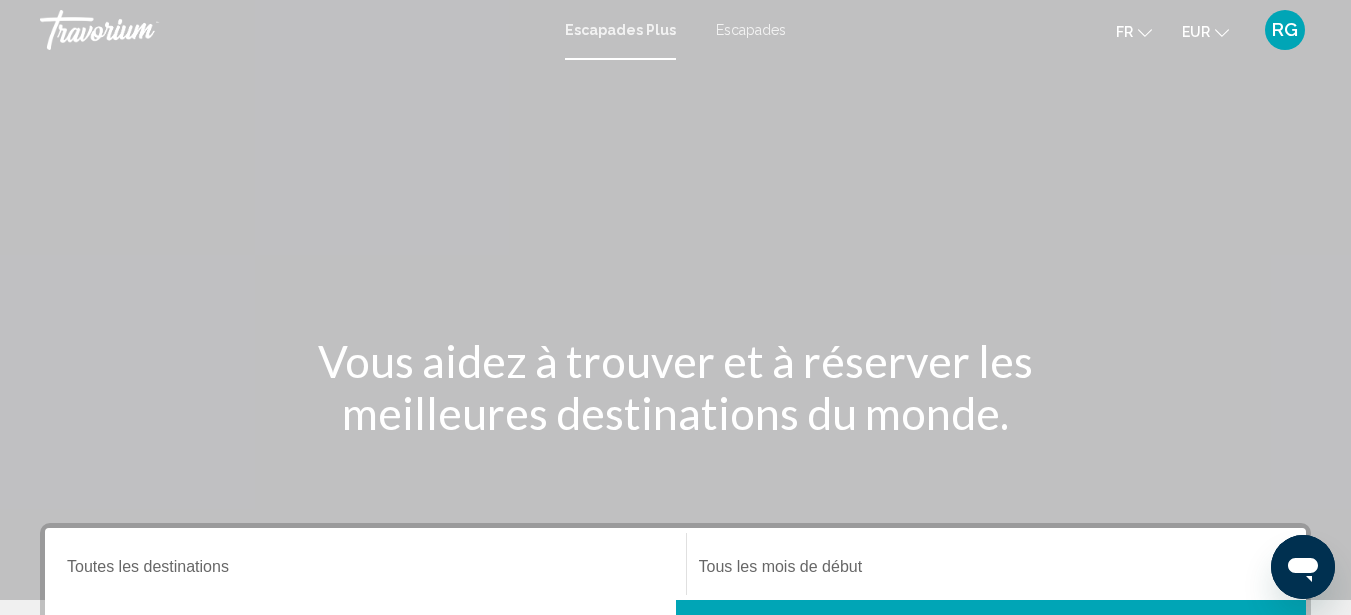 click at bounding box center (675, 300) 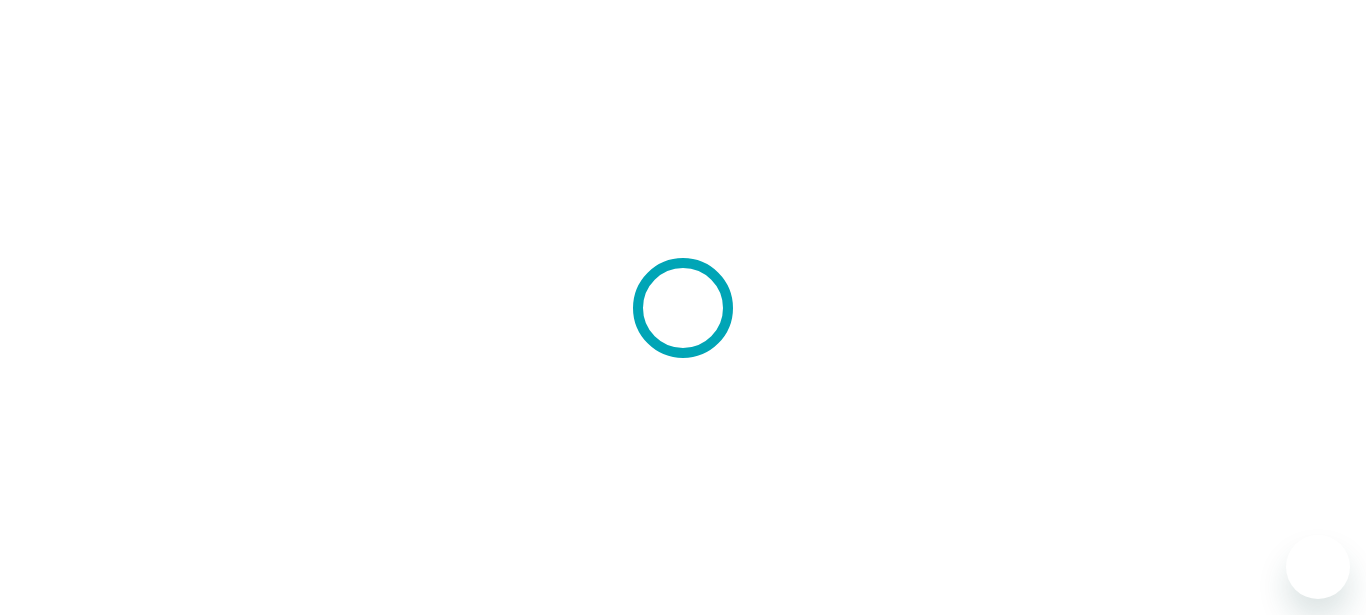 scroll, scrollTop: 0, scrollLeft: 0, axis: both 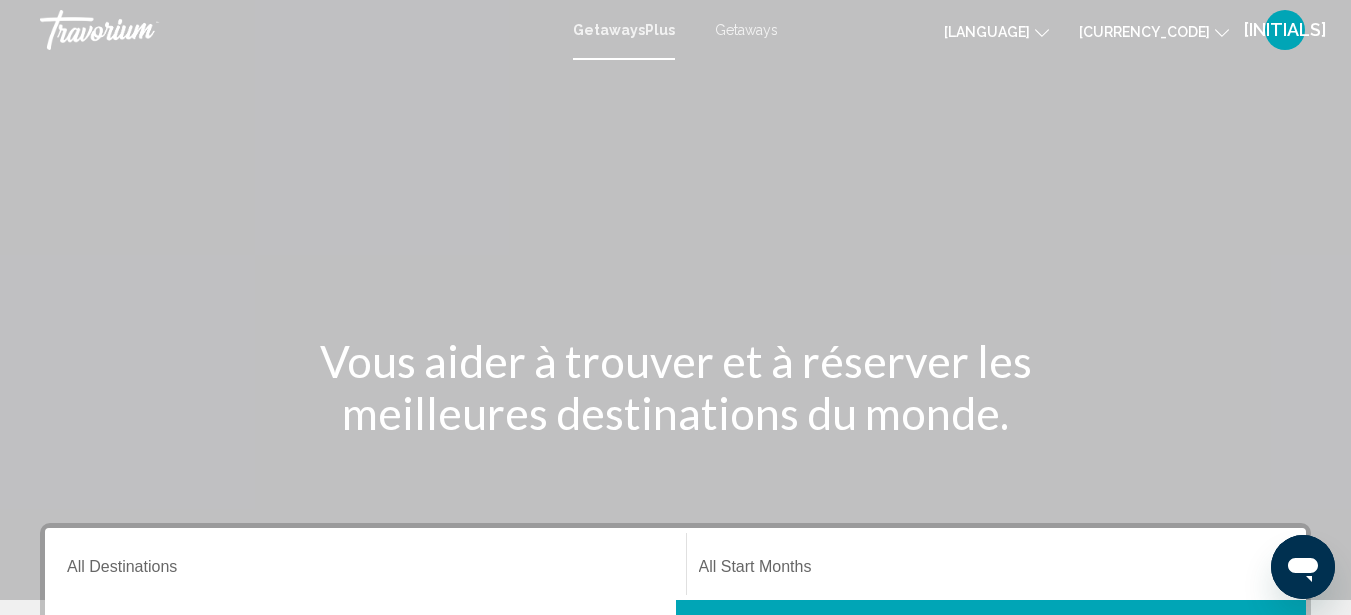 click at bounding box center (1042, 33) 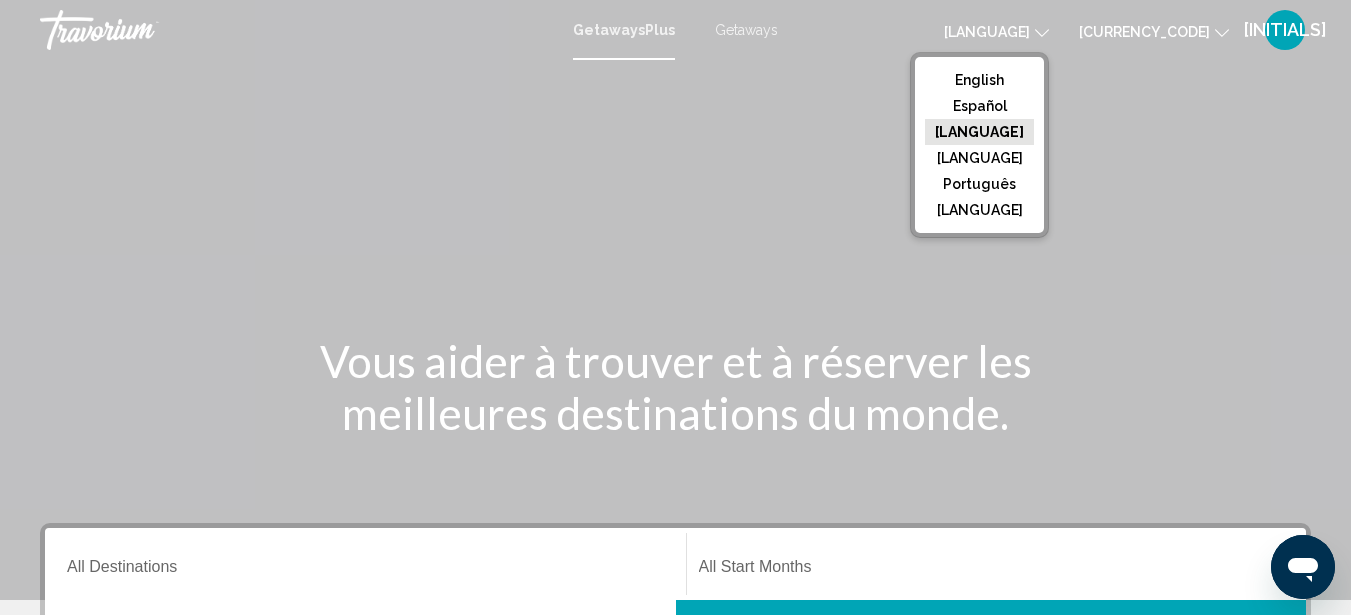 click on "[LANGUAGE]" at bounding box center (979, 132) 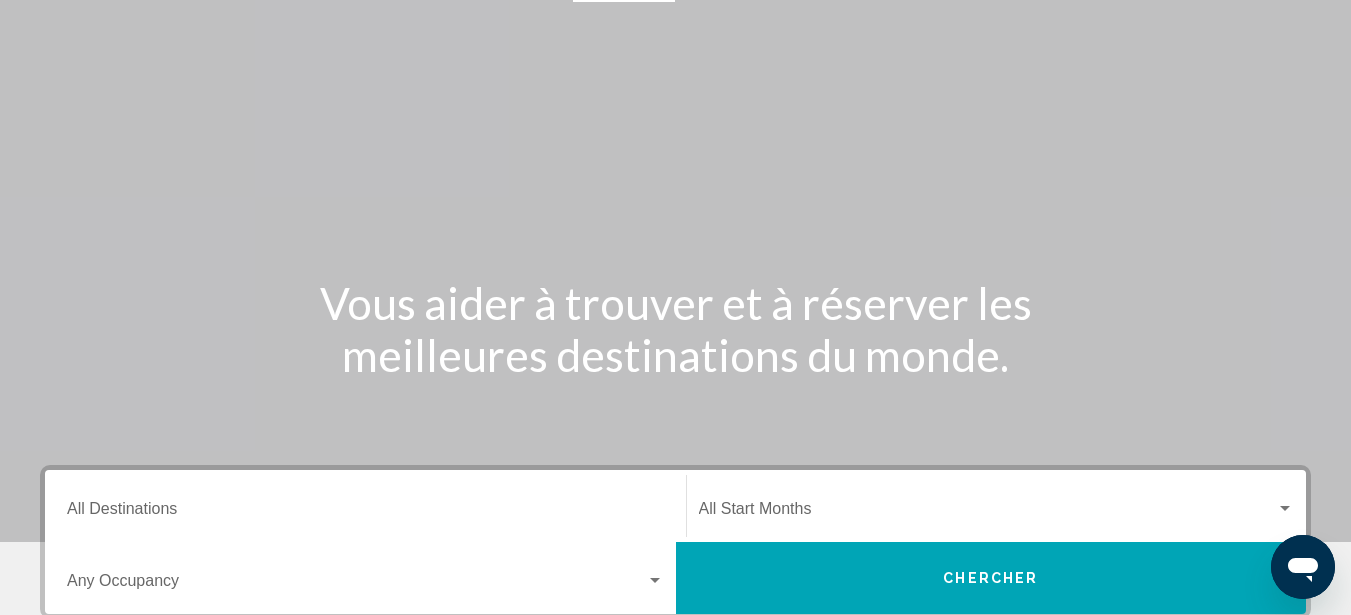 scroll, scrollTop: 62, scrollLeft: 0, axis: vertical 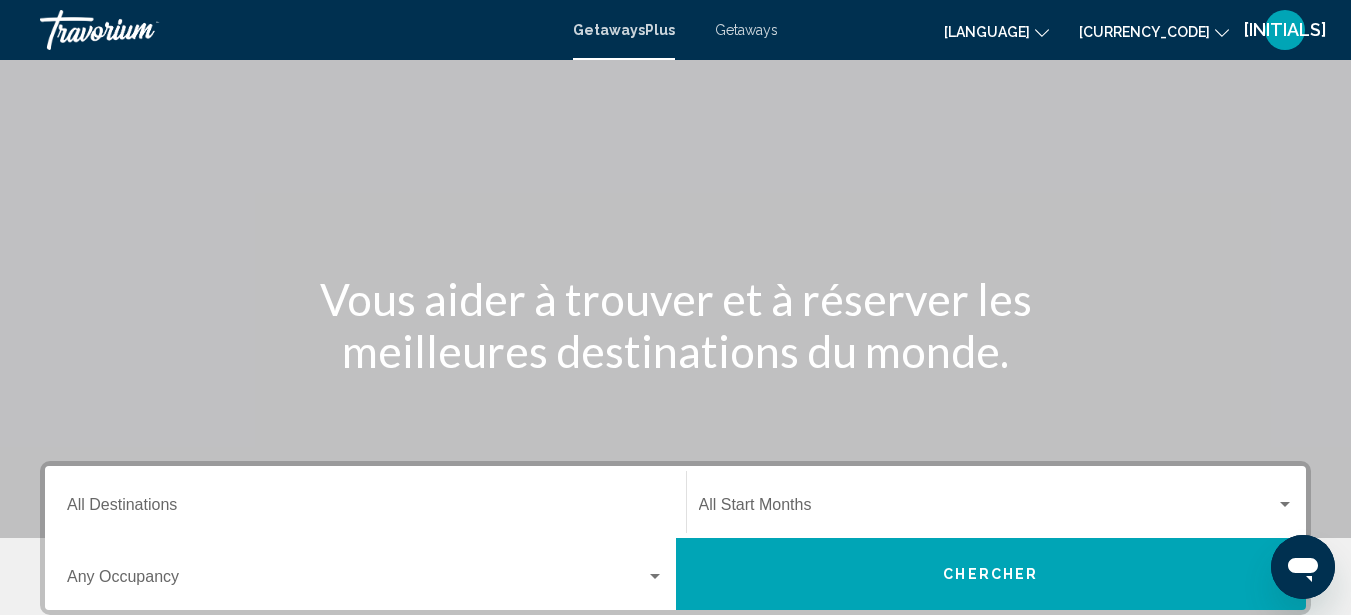 click on "Vous aider à trouver et à réserver les meilleures destinations du monde." at bounding box center [675, 325] 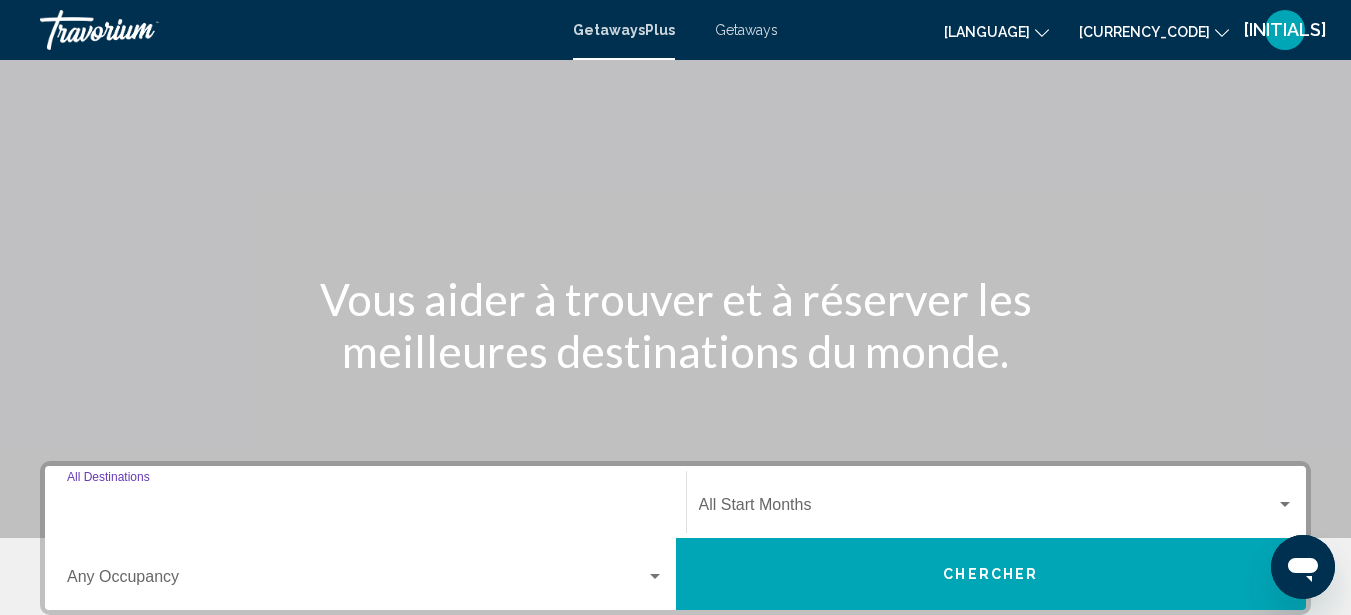 click on "Destination All Destinations" at bounding box center (365, 509) 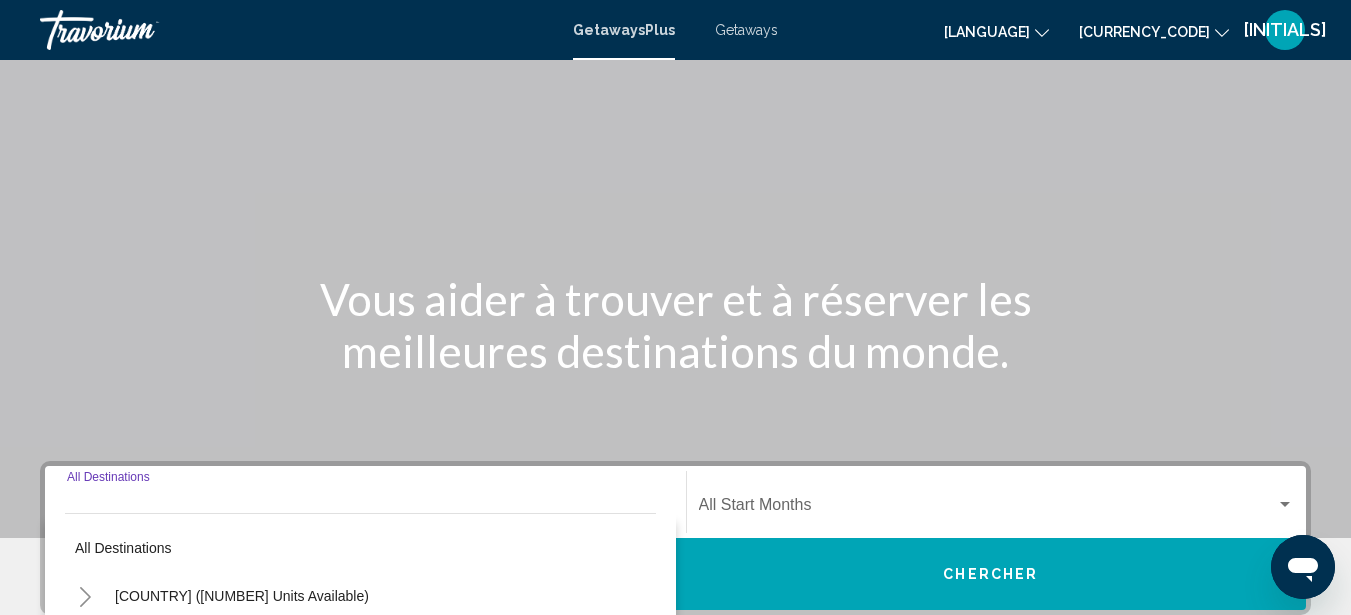 scroll, scrollTop: 64, scrollLeft: 0, axis: vertical 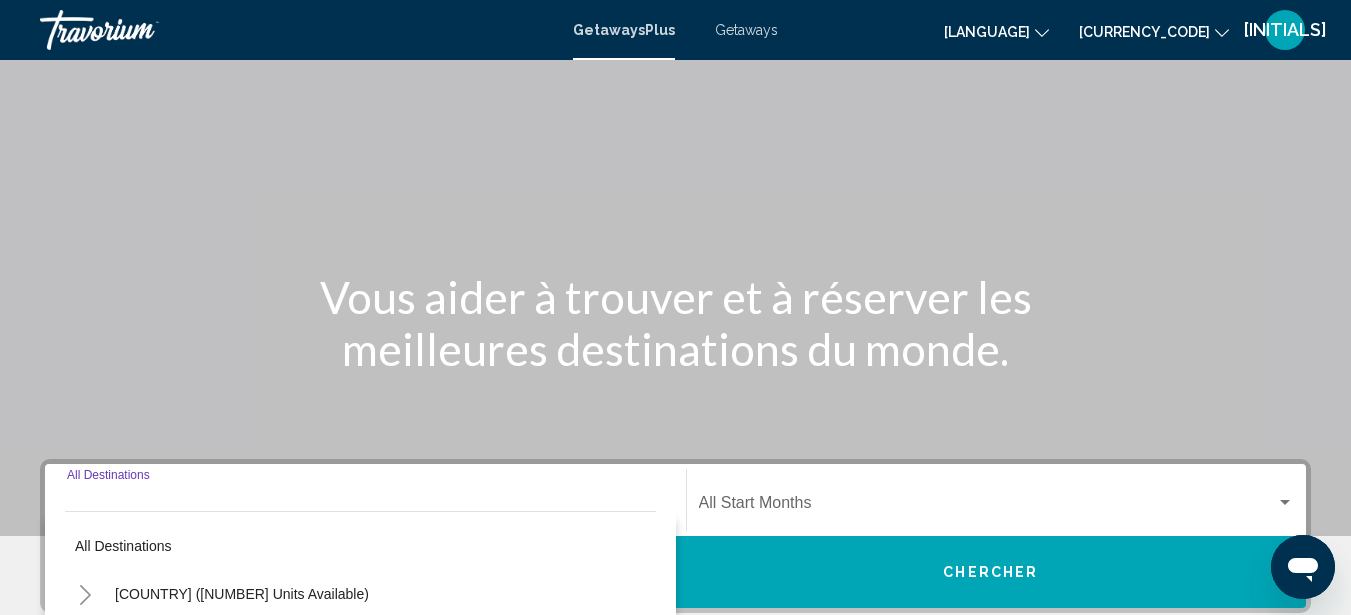 click on "Destination All Destinations" at bounding box center [365, 507] 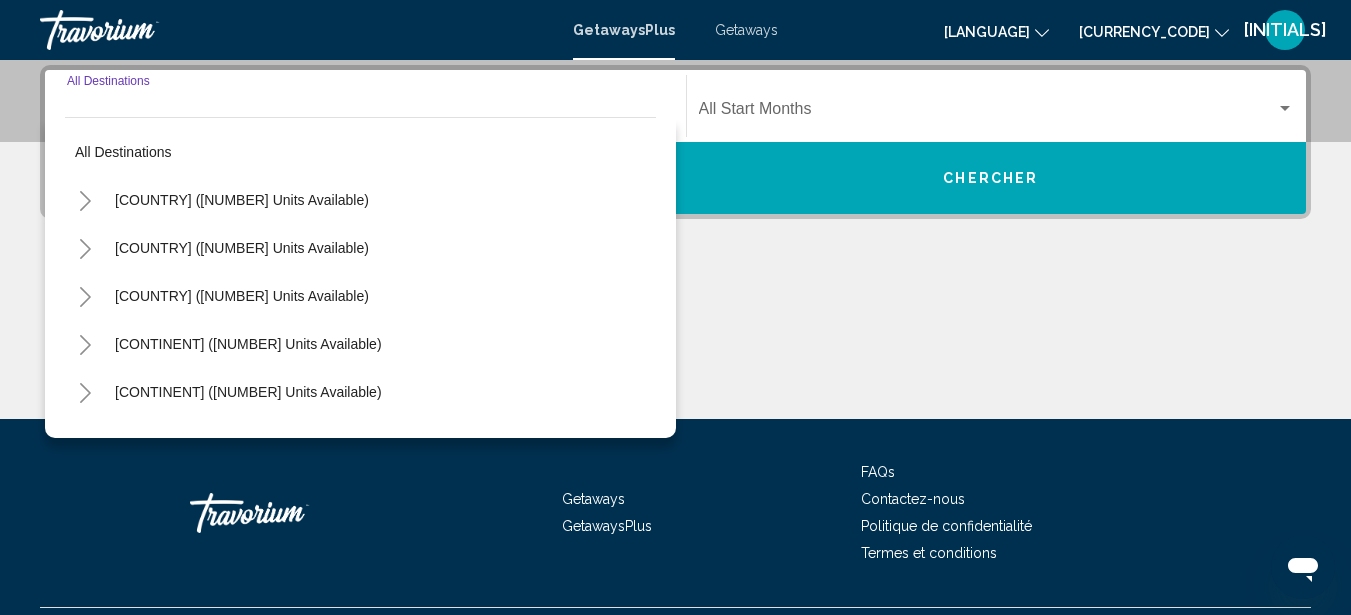 click at bounding box center (85, 393) 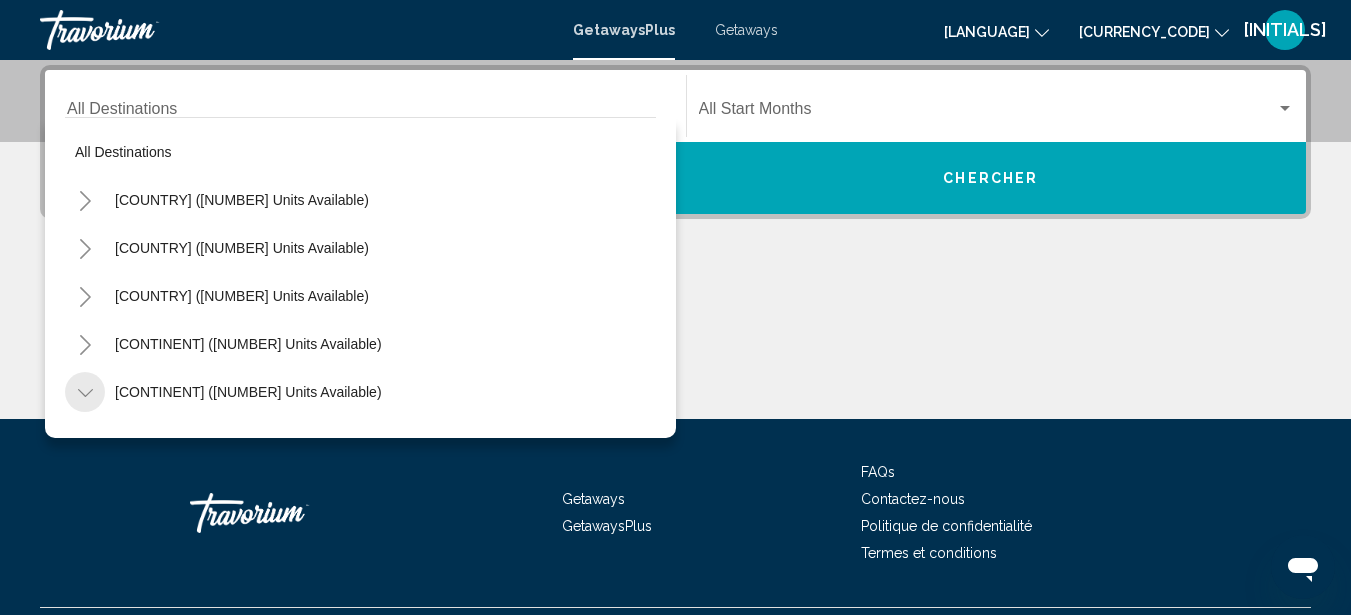 click at bounding box center [85, 392] 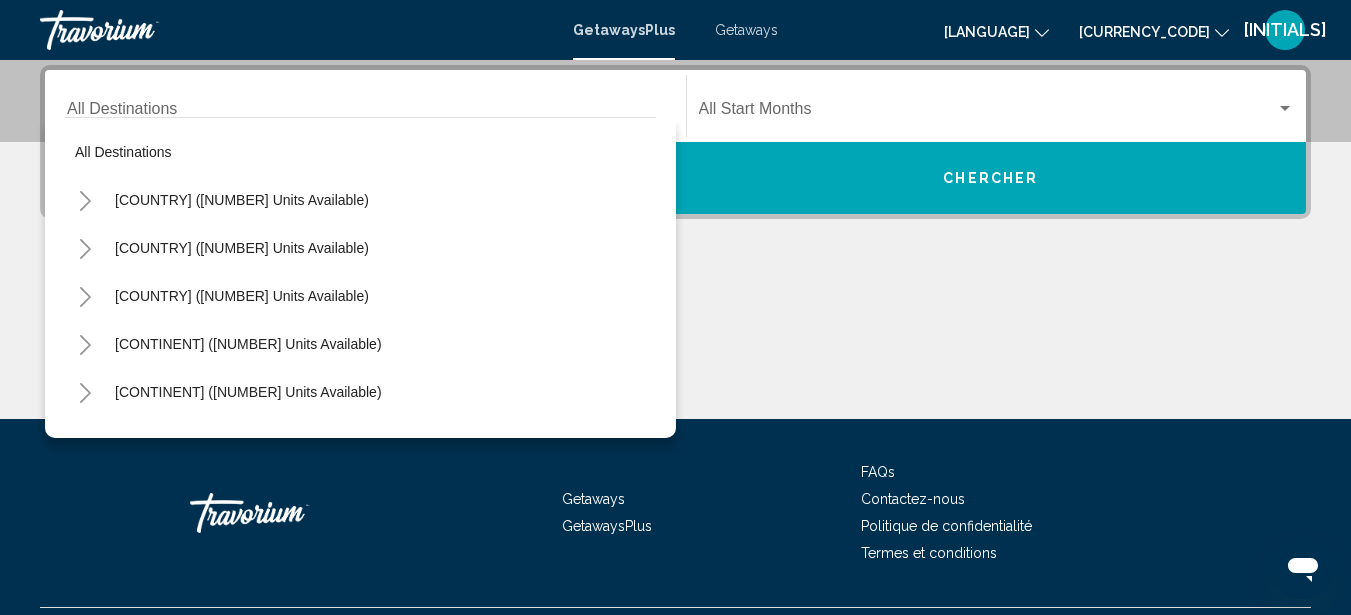 click at bounding box center [85, 393] 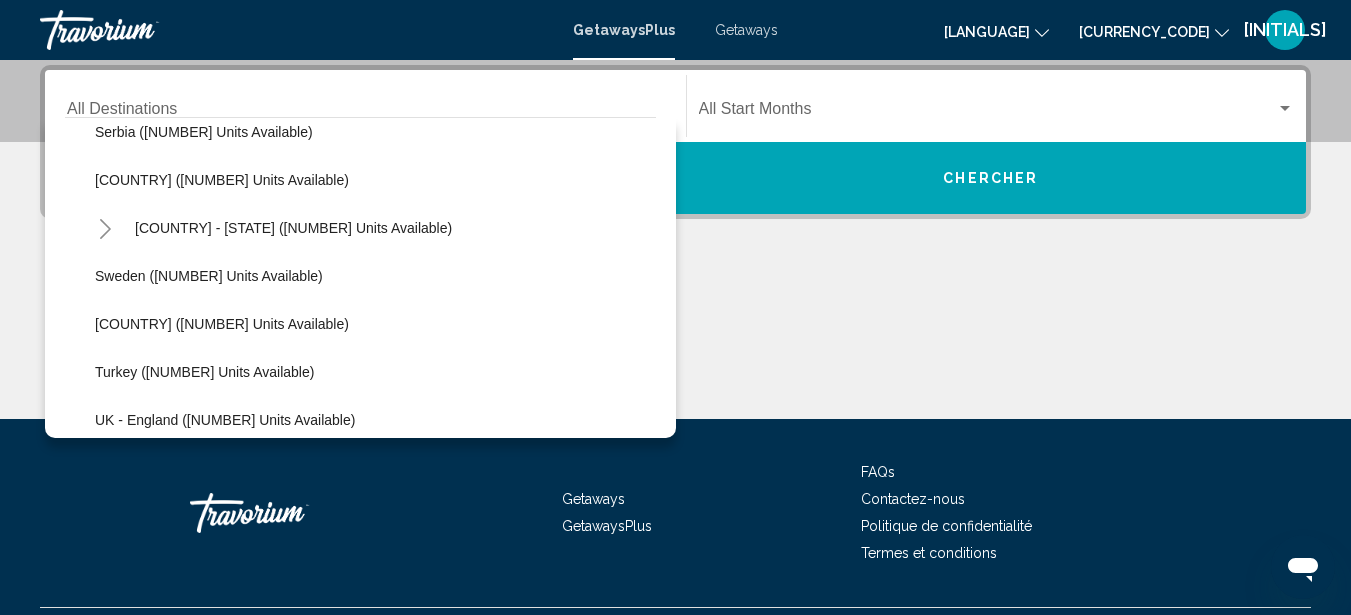 scroll, scrollTop: 656, scrollLeft: 0, axis: vertical 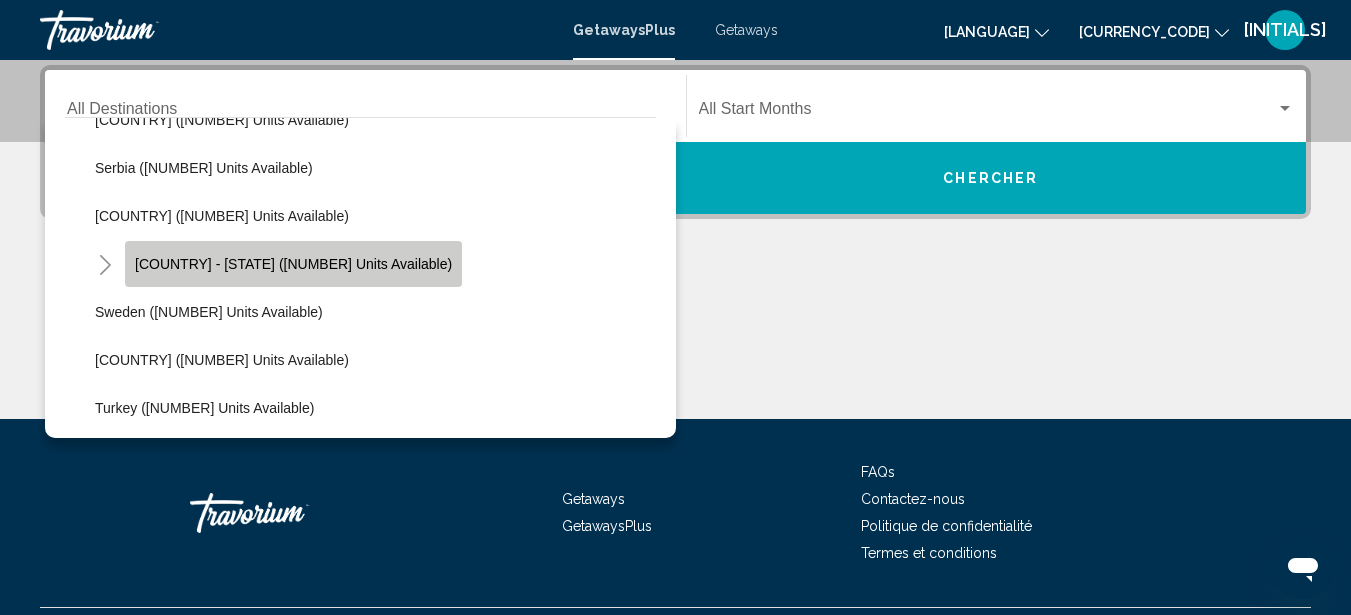 click on "[COUNTRY] - [STATE] ([NUMBER] units available)" at bounding box center (293, 264) 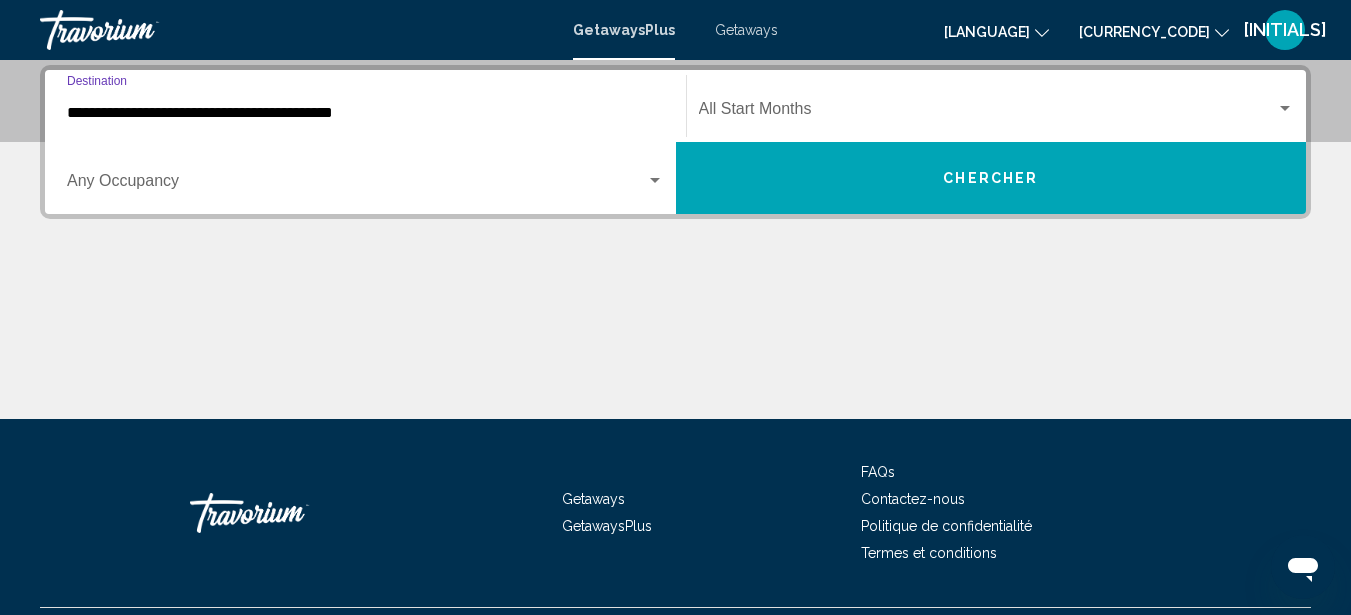 click on "Start Month All Start Months" at bounding box center (997, 106) 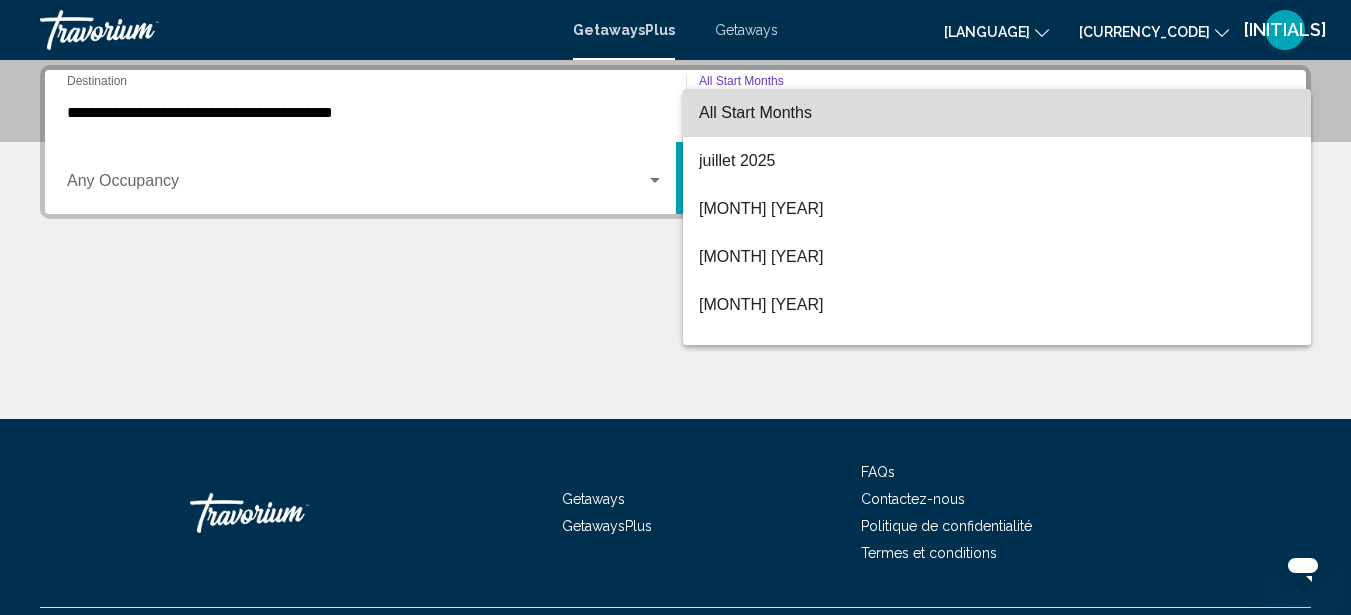 click on "All Start Months" at bounding box center [997, 113] 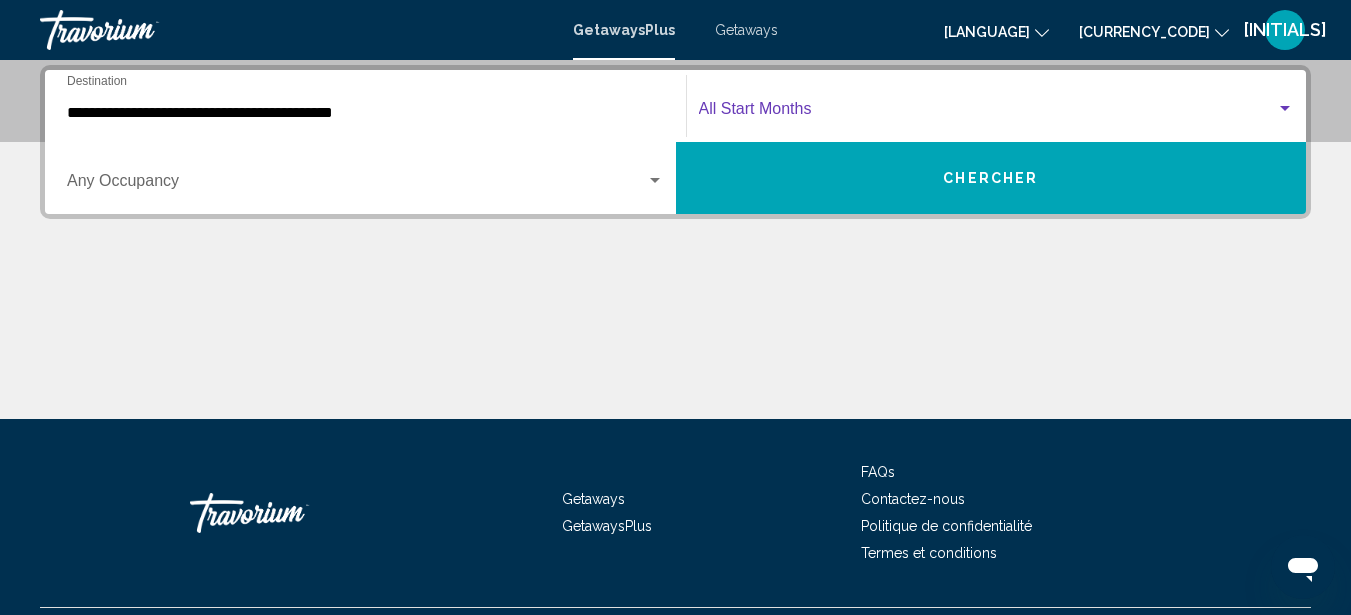 click at bounding box center (1285, 108) 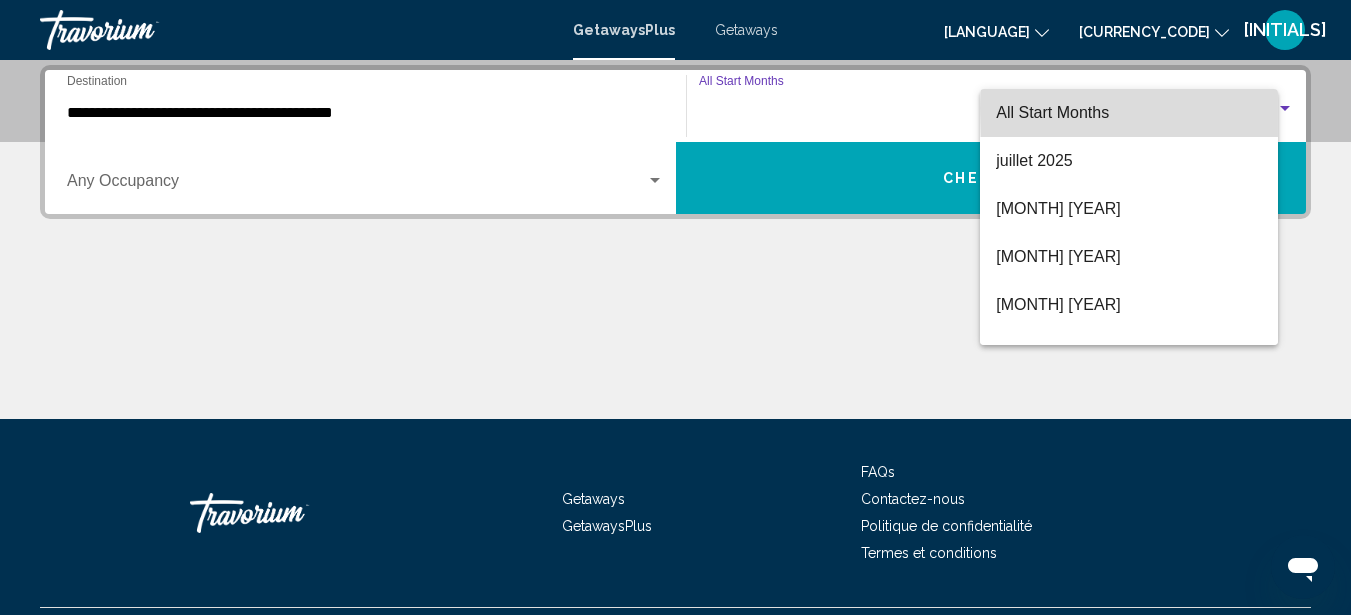 click at bounding box center [1285, 108] 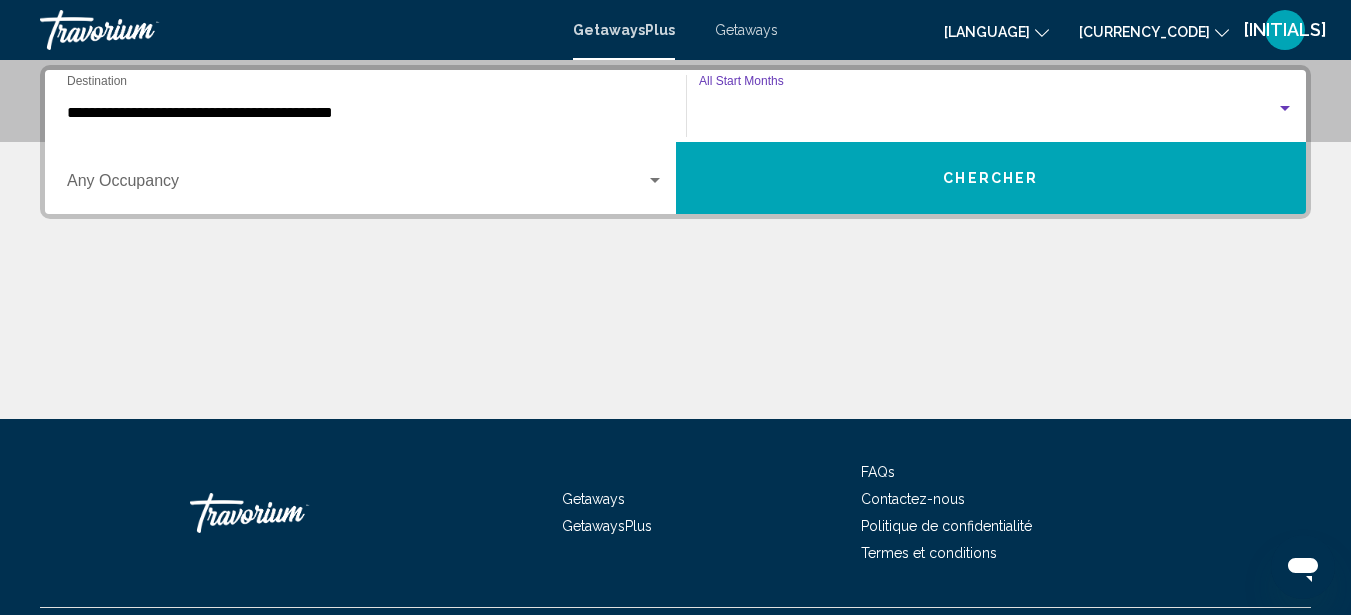 click at bounding box center [1285, 108] 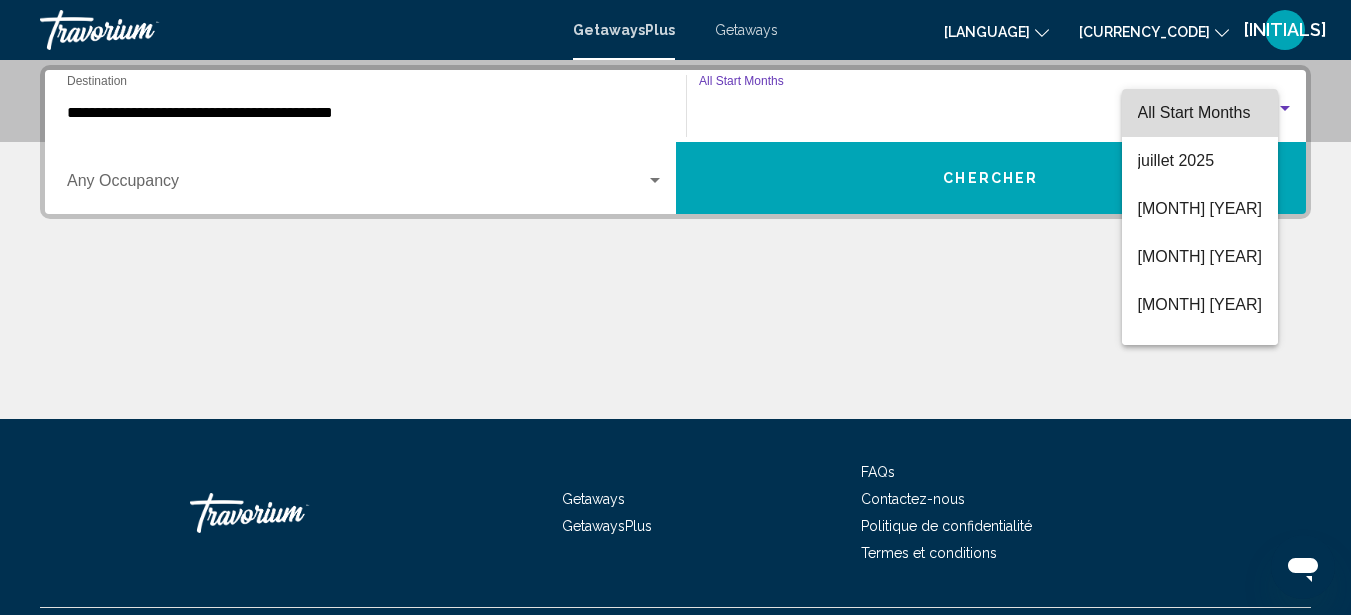 click at bounding box center (1285, 108) 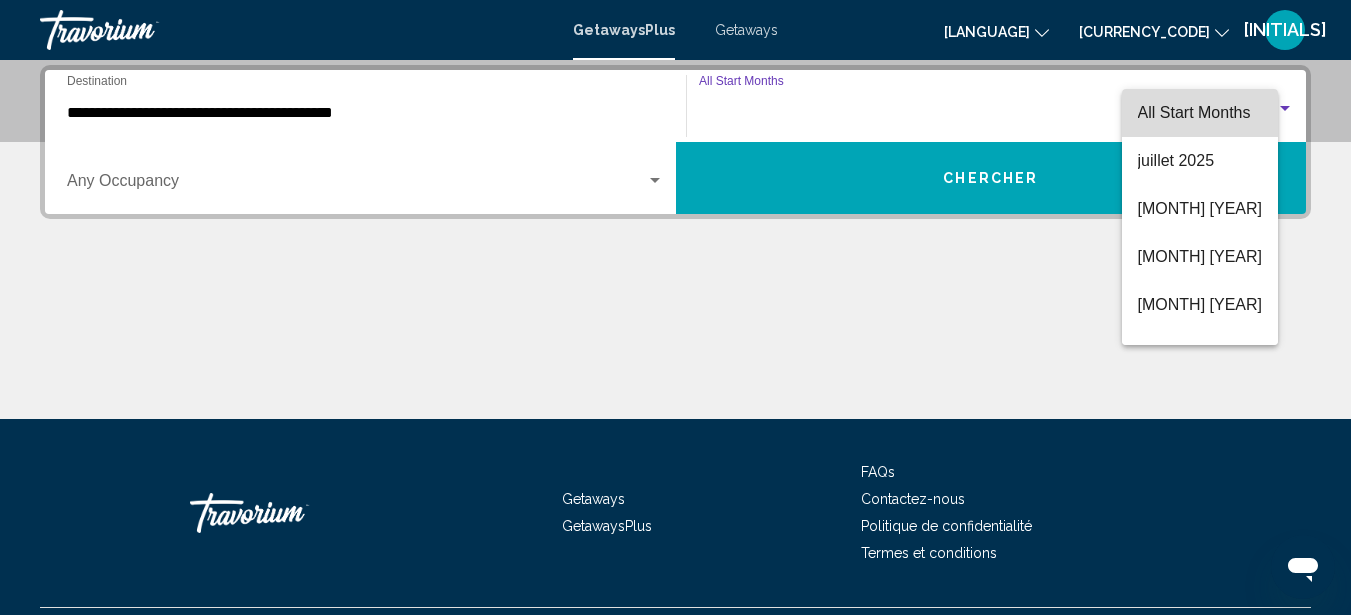 click at bounding box center [1285, 108] 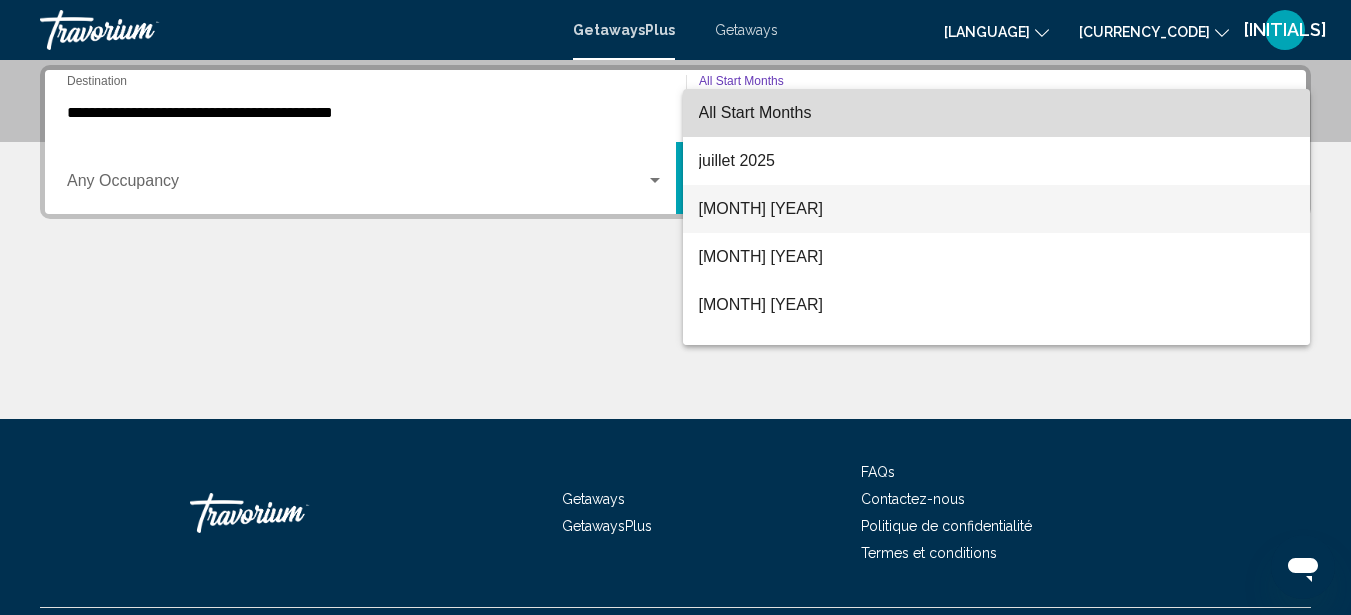 click on "[MONTH] [YEAR]" at bounding box center [997, 209] 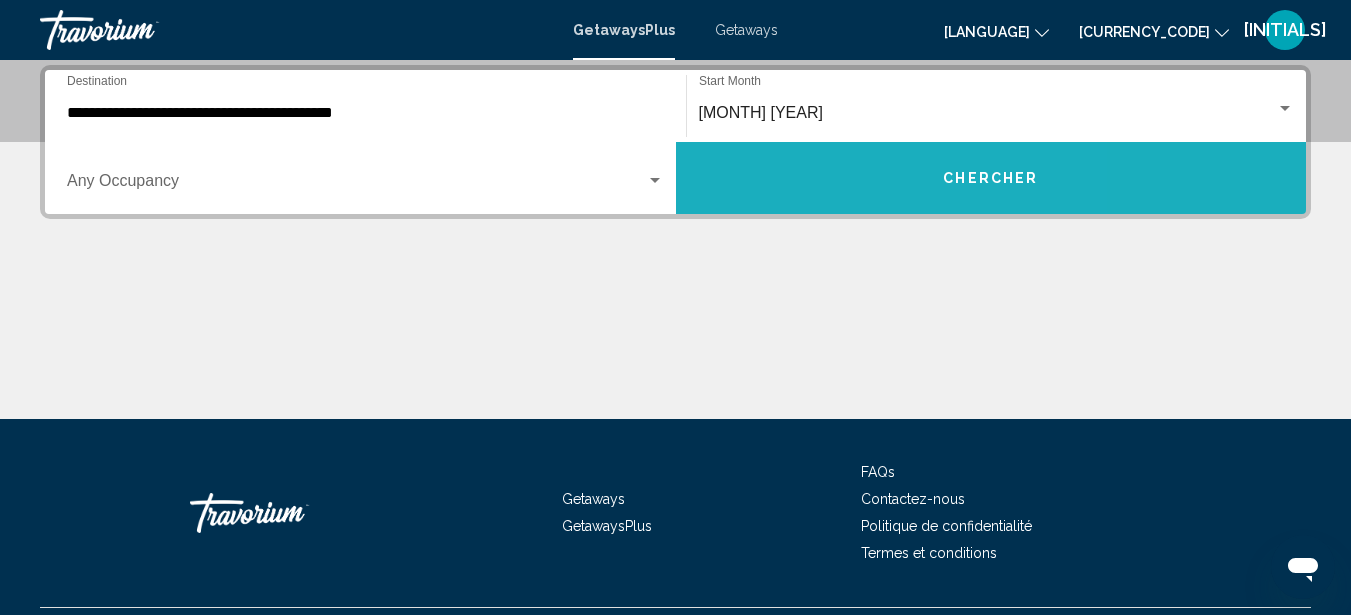 click on "Chercher" at bounding box center [991, 178] 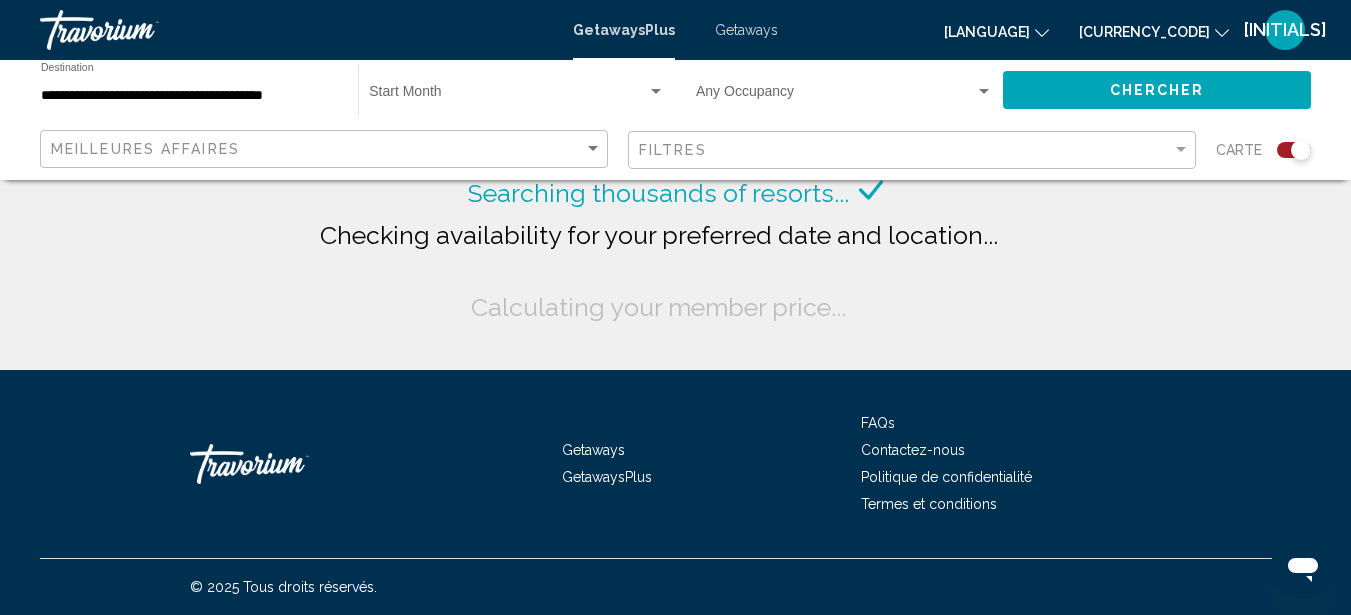 scroll, scrollTop: 0, scrollLeft: 0, axis: both 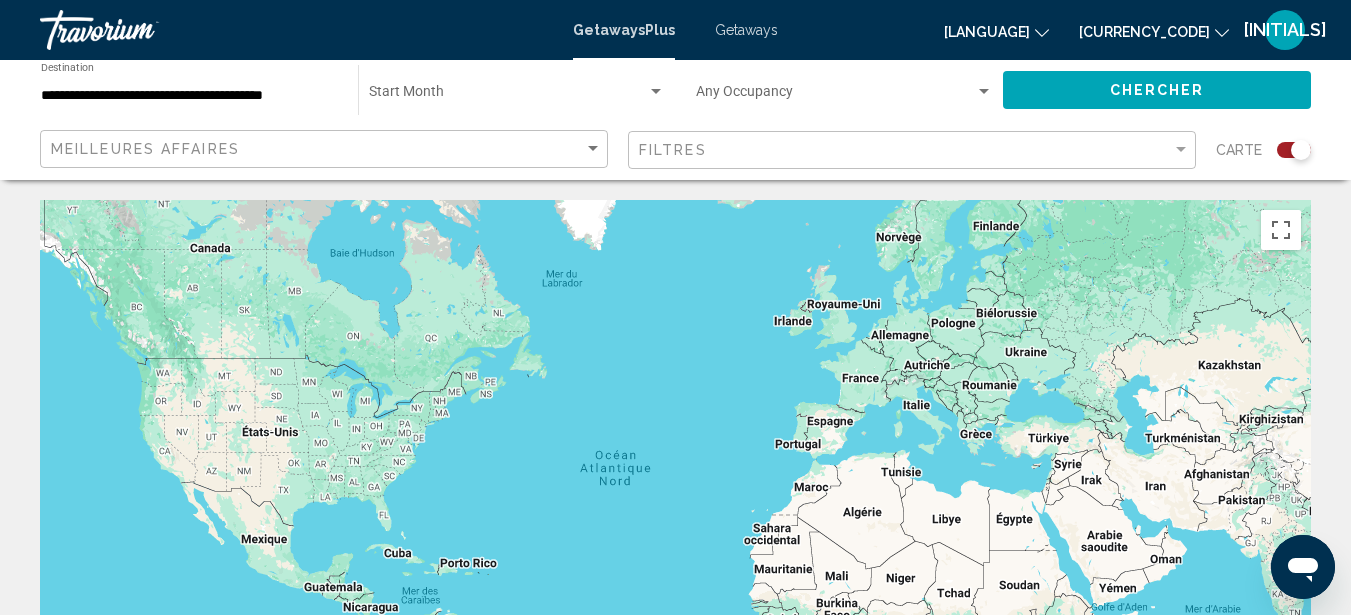 click on "Getaways" at bounding box center [746, 30] 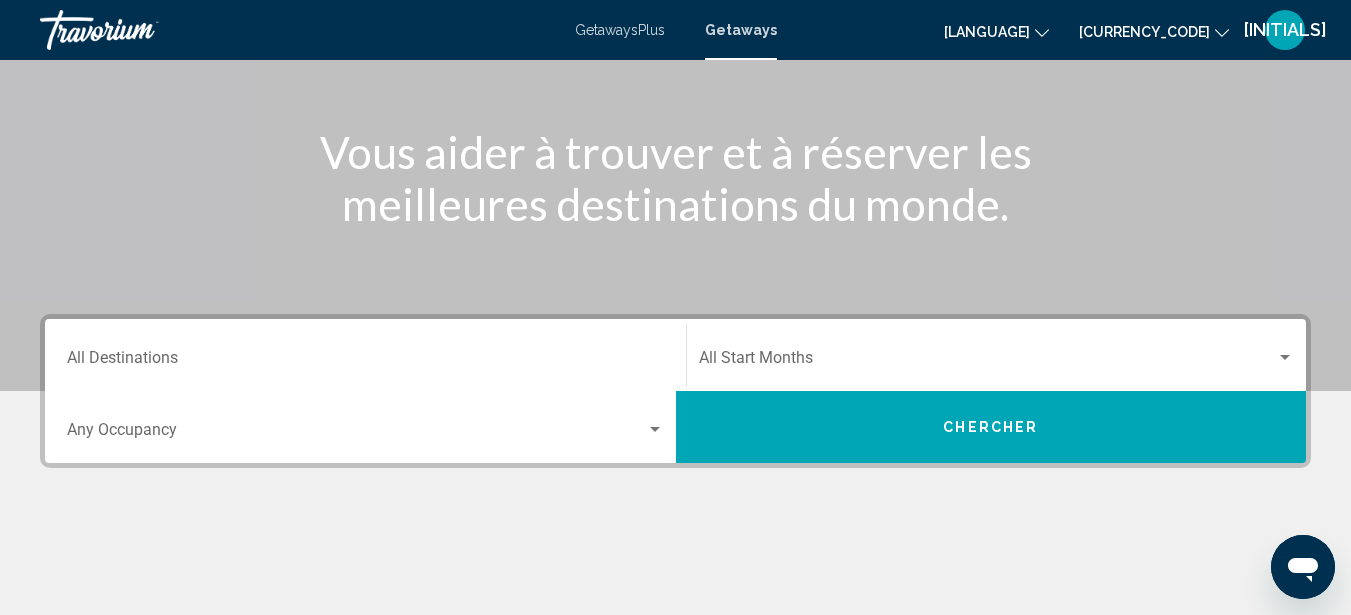 scroll, scrollTop: 213, scrollLeft: 0, axis: vertical 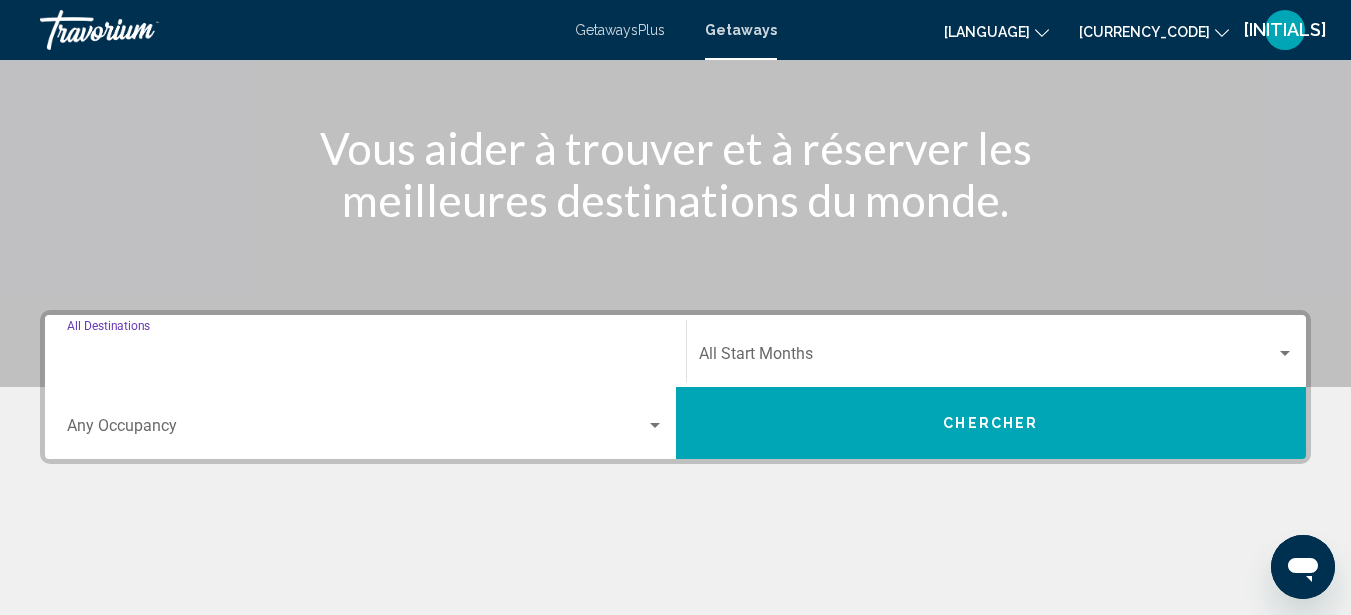 click on "Destination All Destinations" at bounding box center [365, 358] 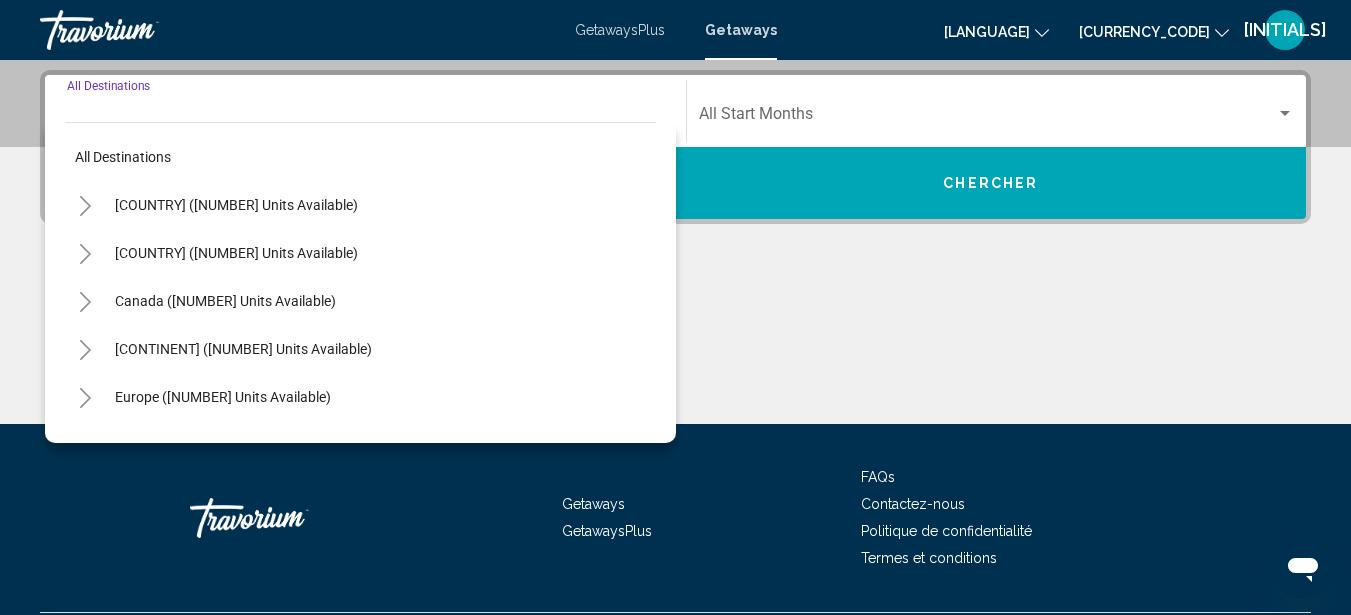 scroll, scrollTop: 458, scrollLeft: 0, axis: vertical 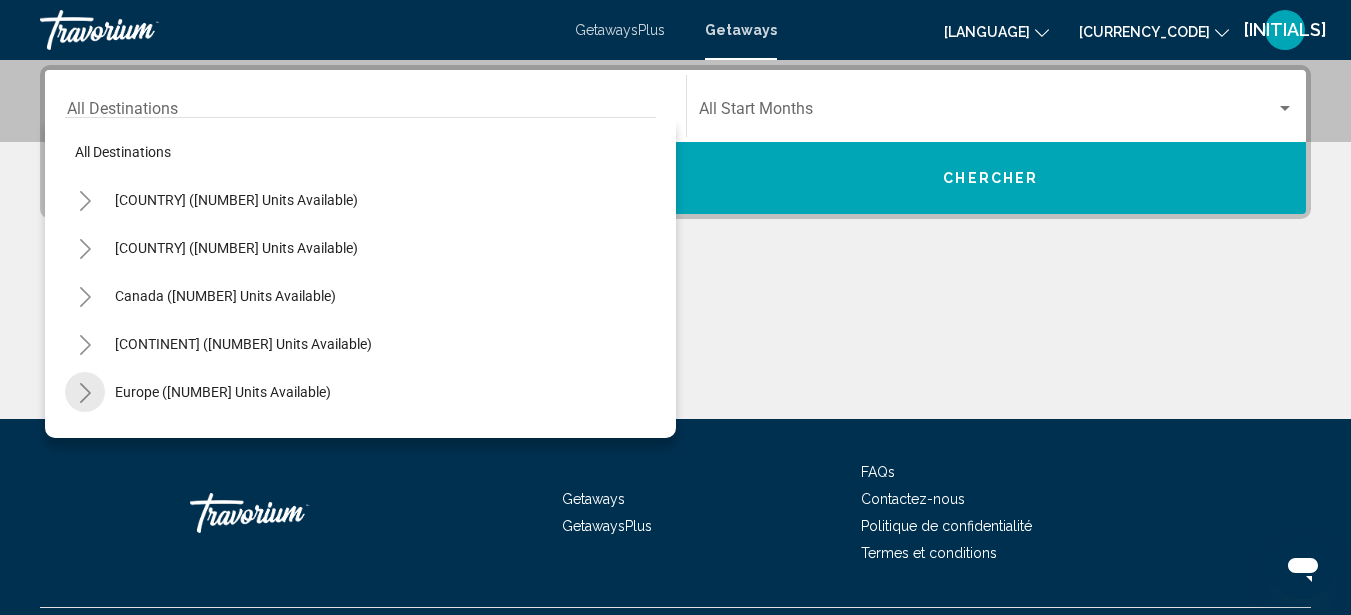 click at bounding box center [85, 393] 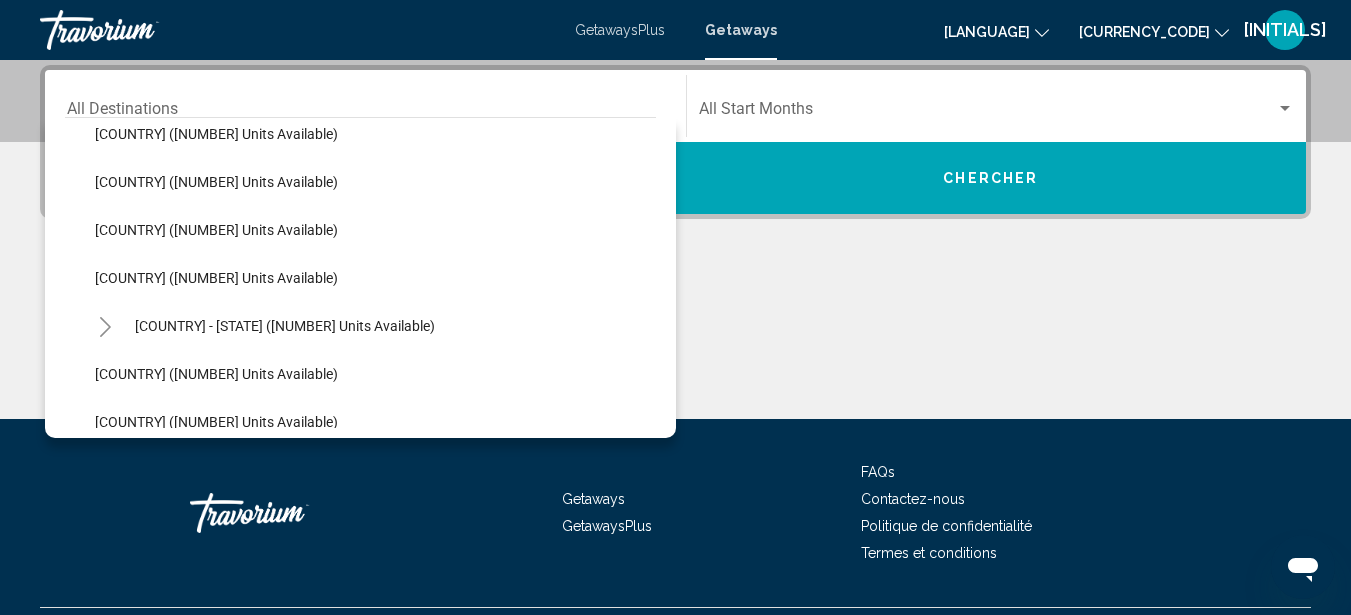scroll, scrollTop: 895, scrollLeft: 0, axis: vertical 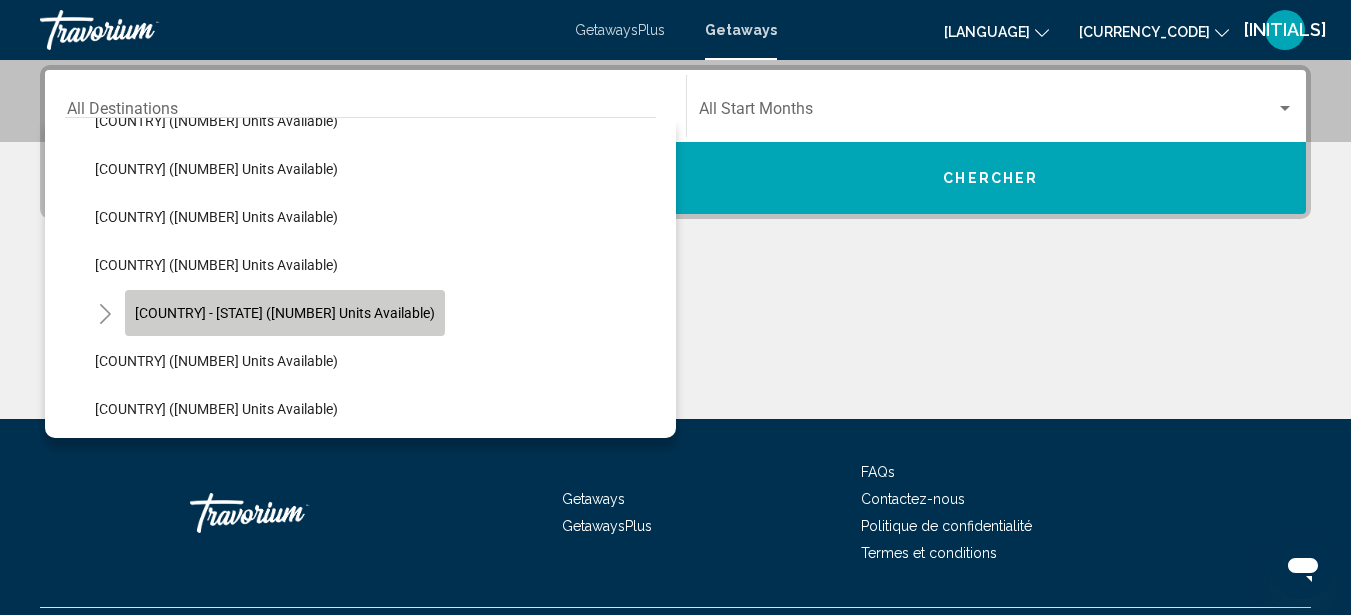 click on "[COUNTRY] - [STATE] ([NUMBER] units available)" at bounding box center (285, 313) 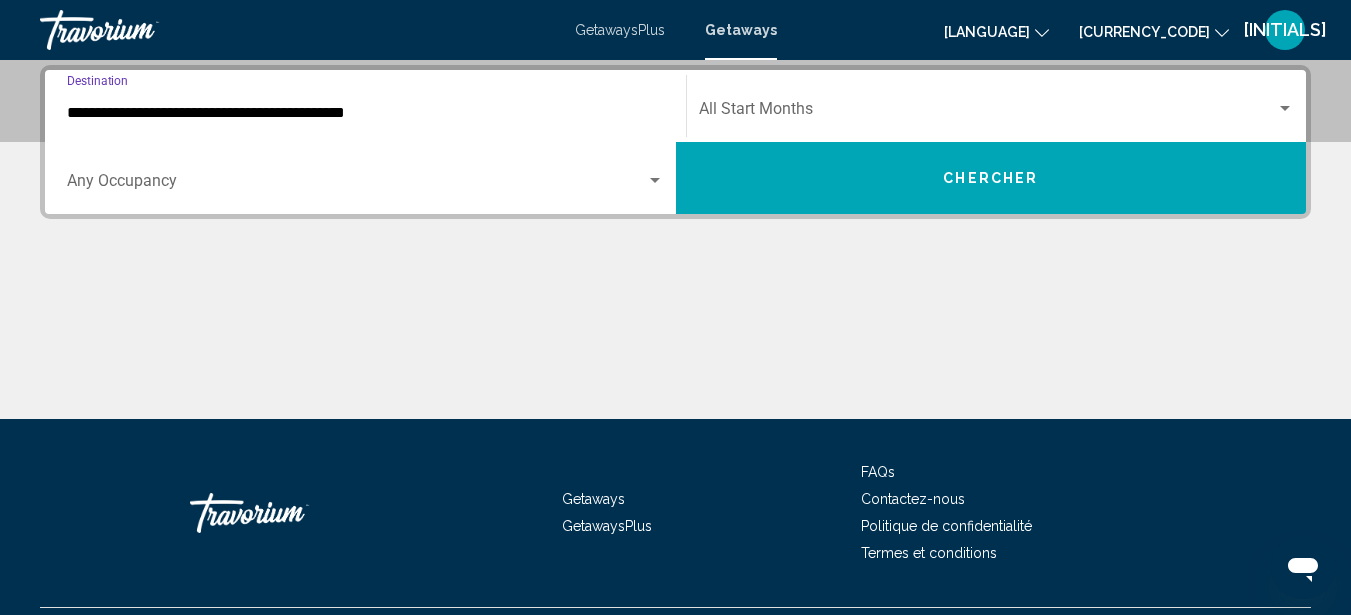 click at bounding box center [988, 113] 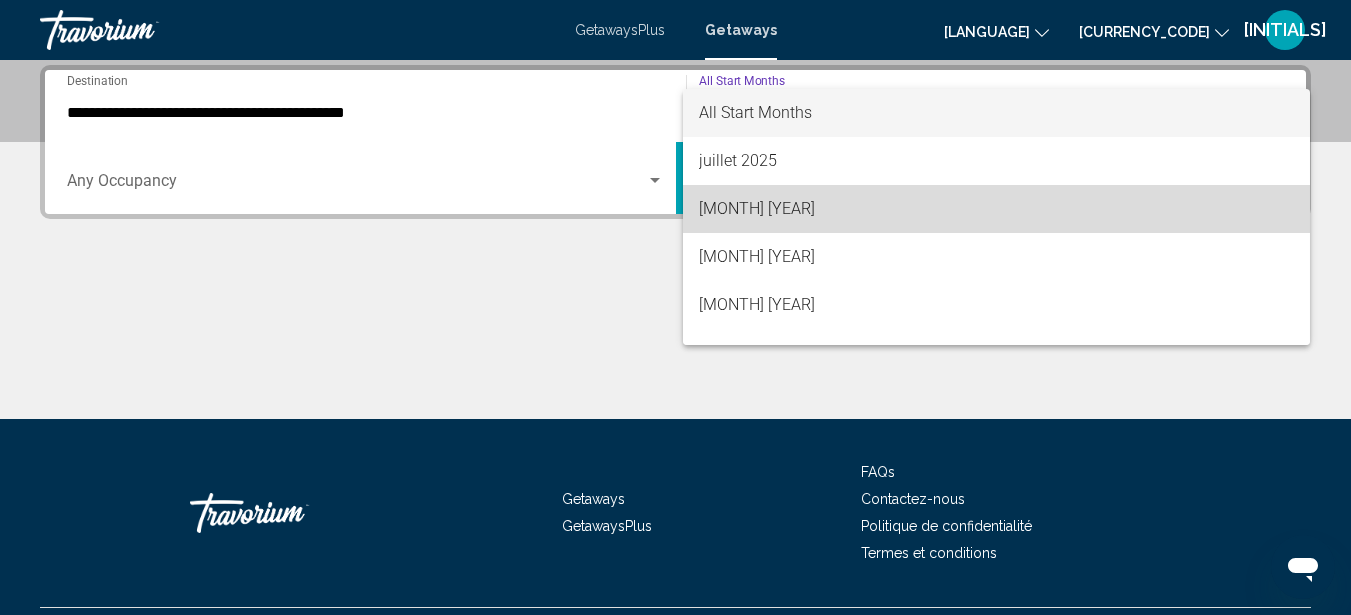 click on "[MONTH] [YEAR]" at bounding box center [997, 209] 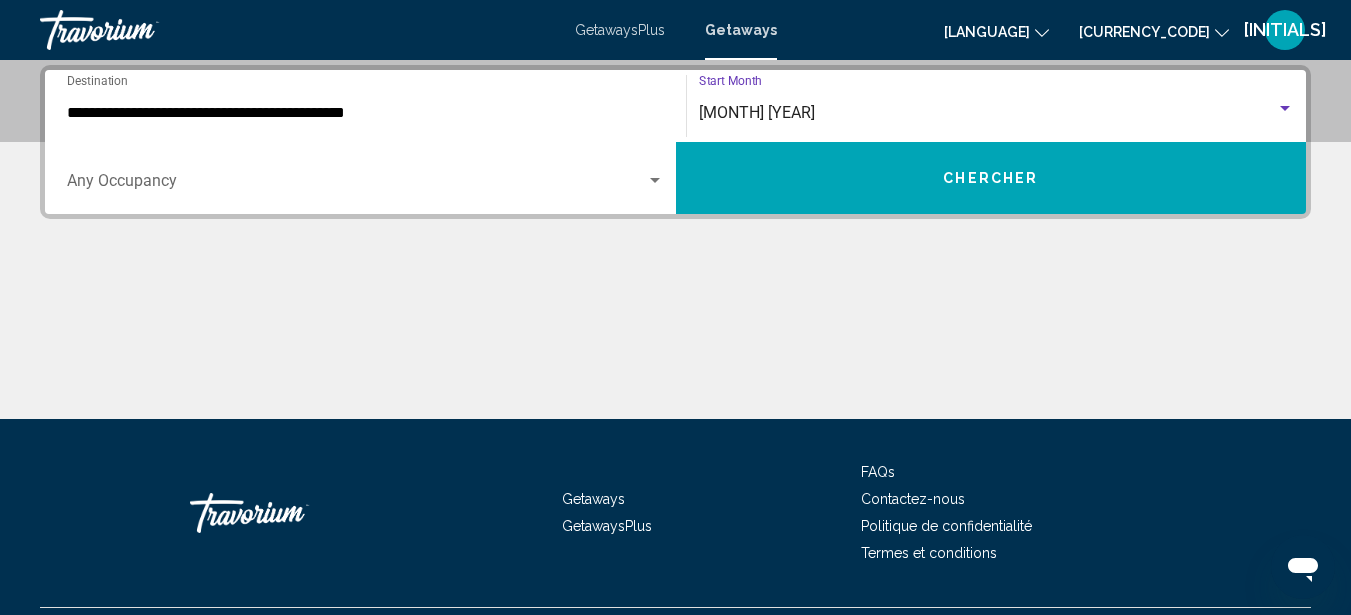 click on "Chercher" at bounding box center [991, 178] 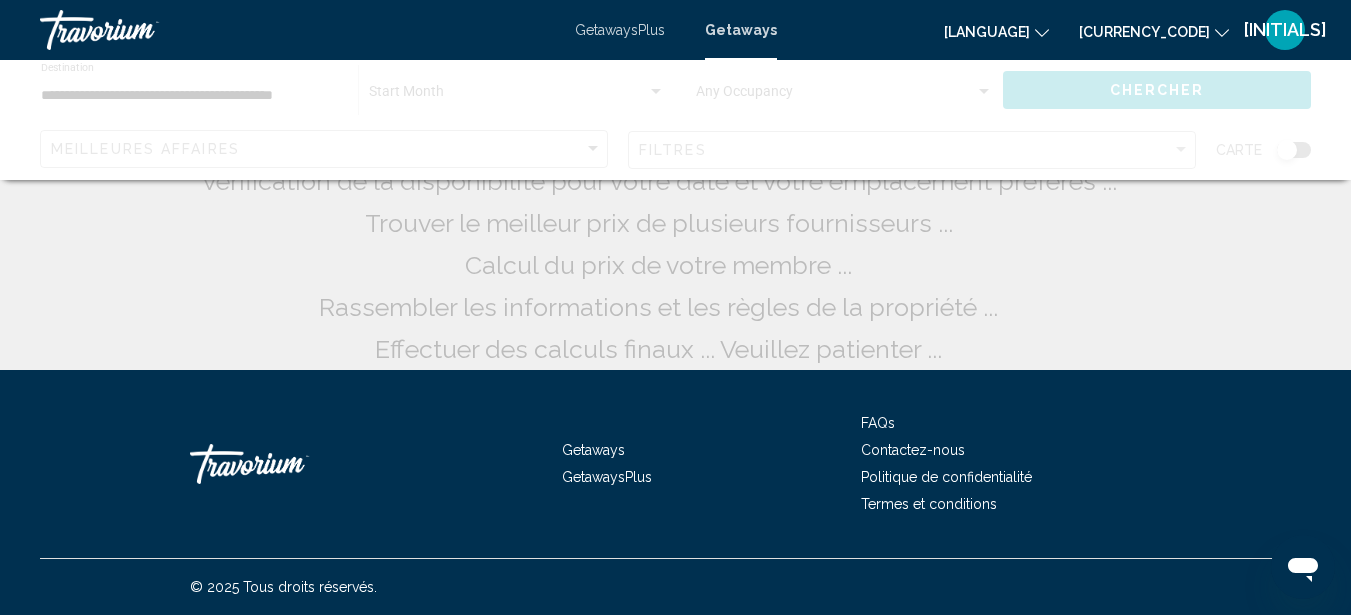 scroll, scrollTop: 0, scrollLeft: 0, axis: both 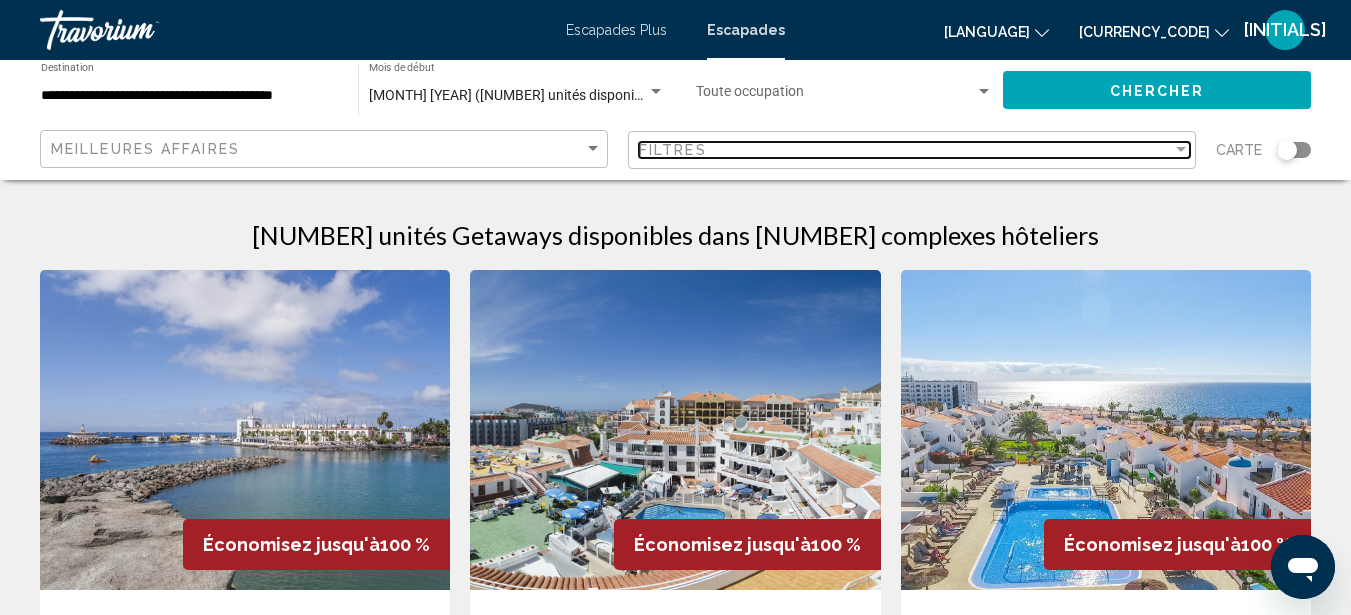click at bounding box center (1181, 149) 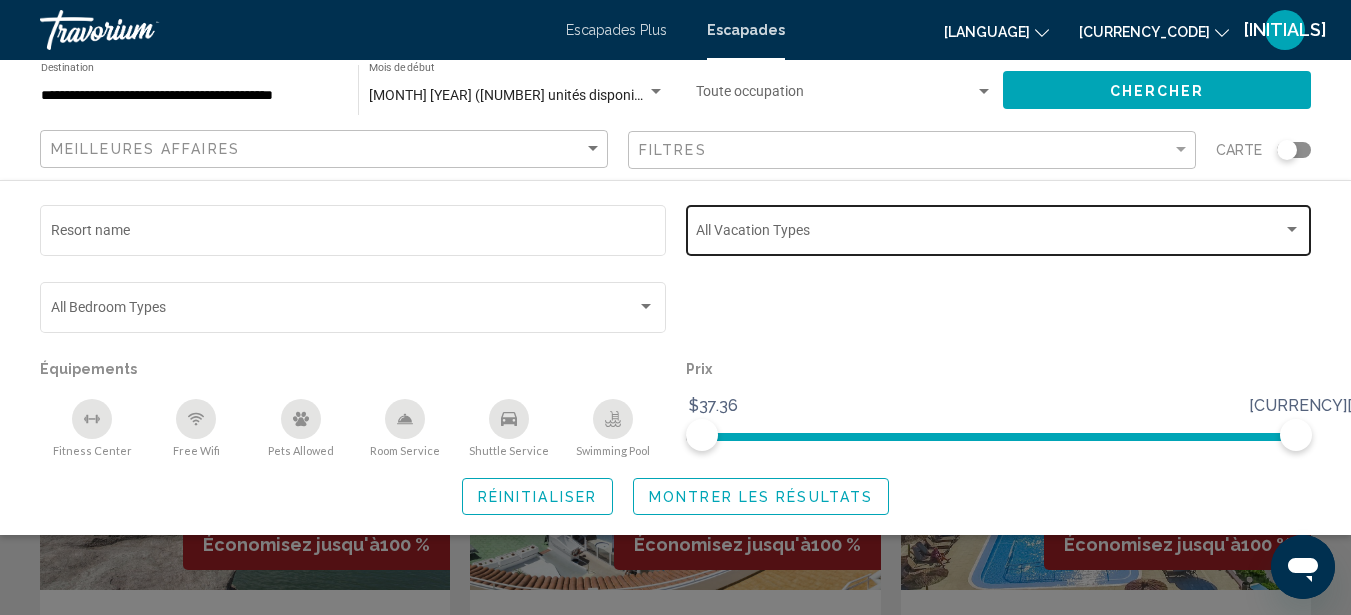 click at bounding box center [1292, 229] 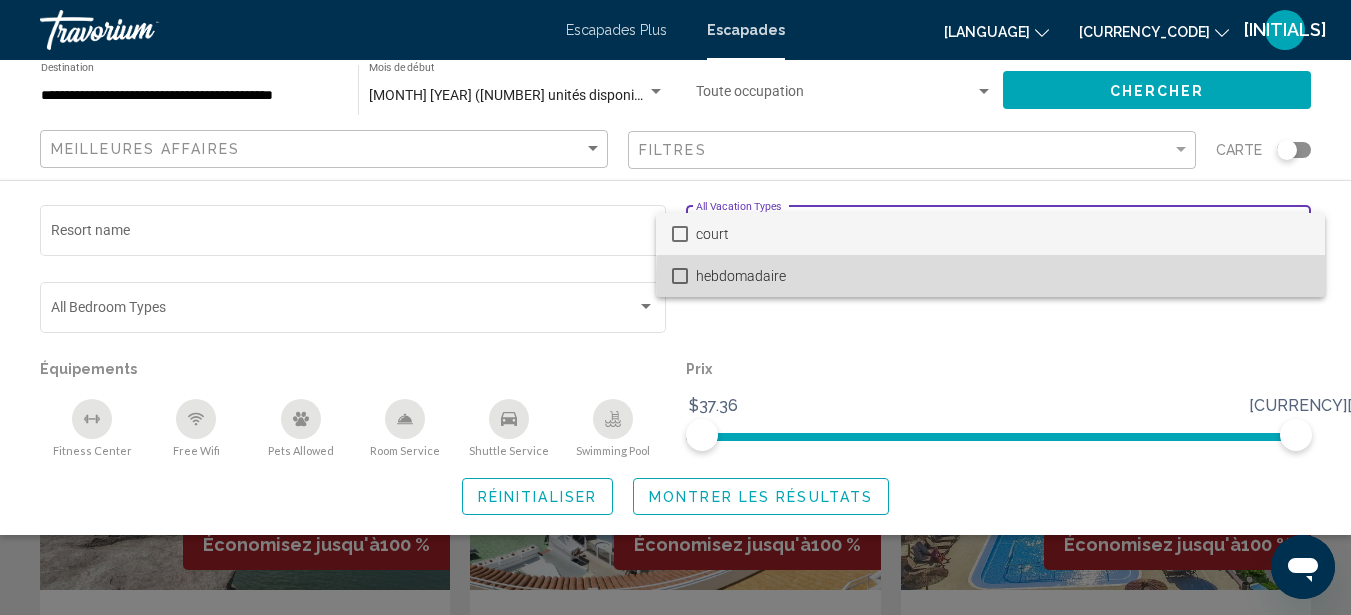 click on "hebdomadaire" at bounding box center (1002, 276) 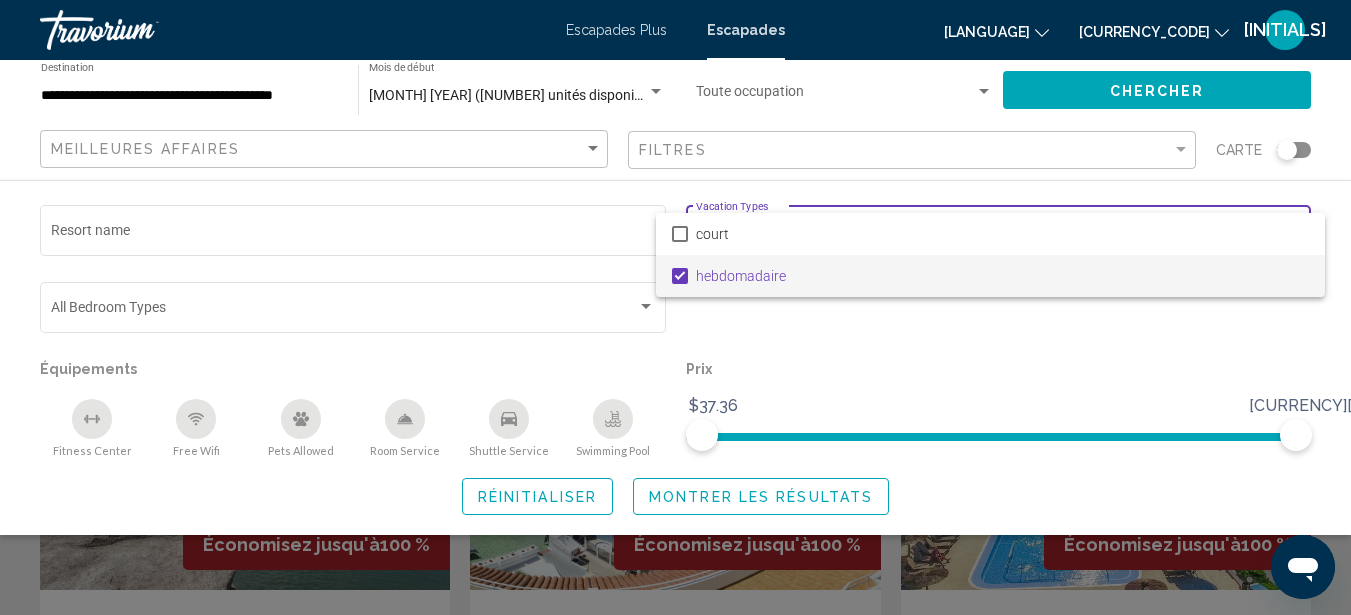 click at bounding box center (675, 307) 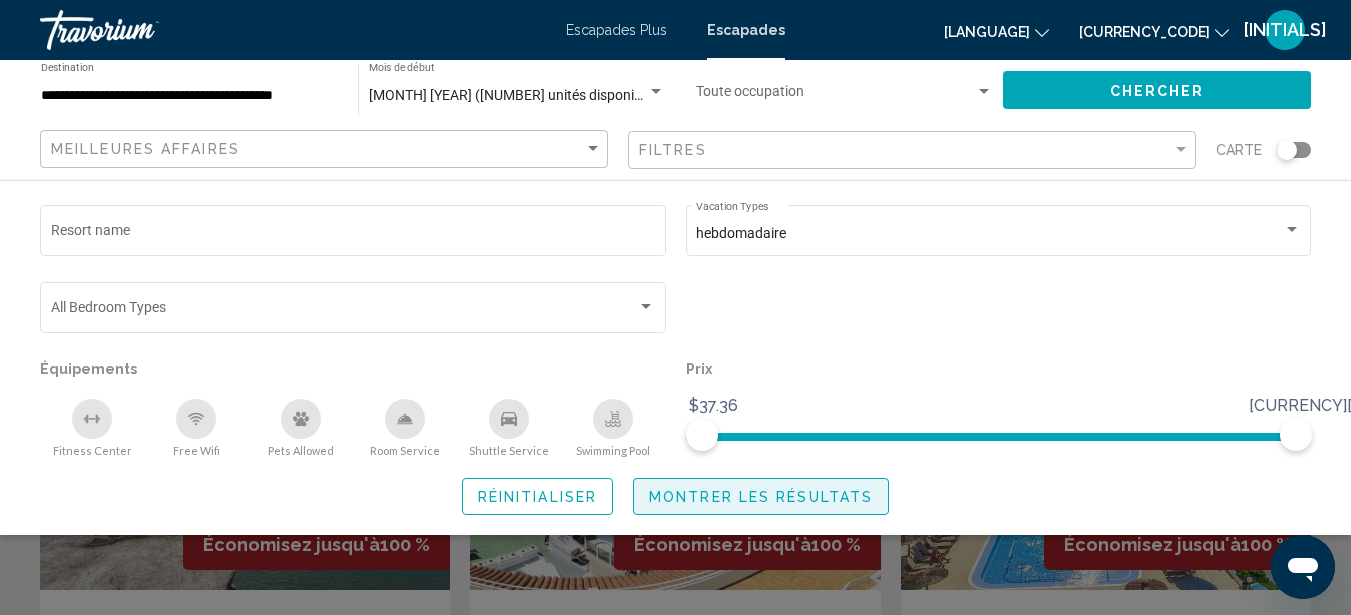click on "Montrer les résultats" at bounding box center [761, 497] 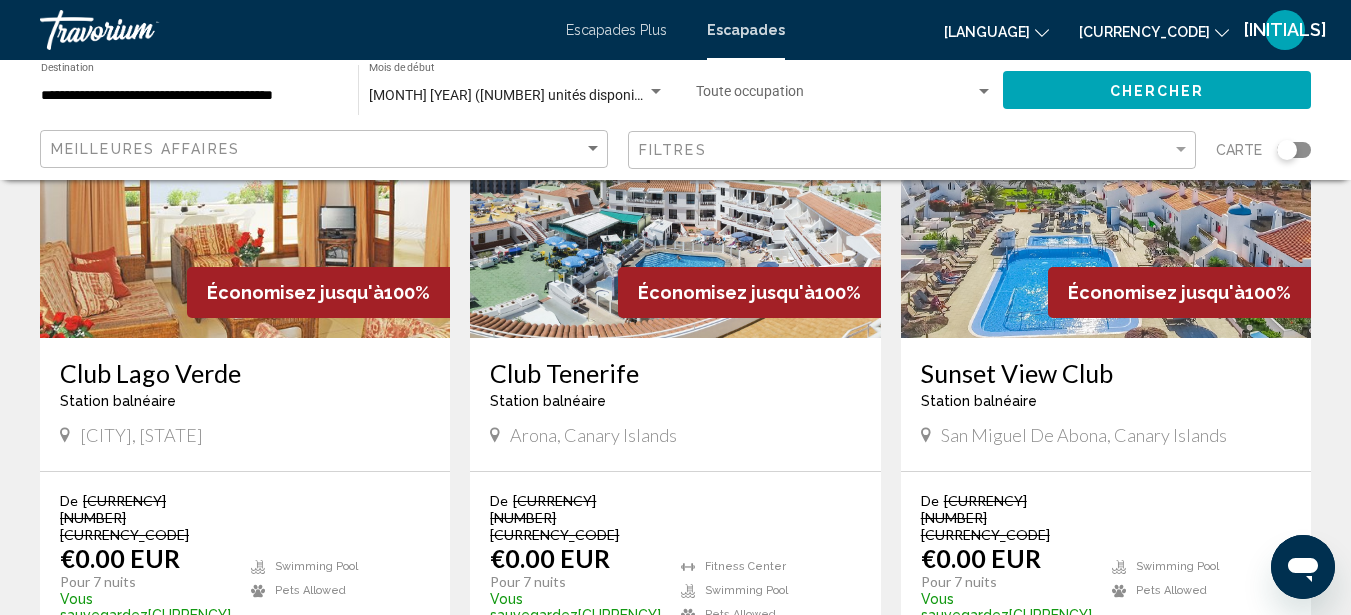 scroll, scrollTop: 269, scrollLeft: 0, axis: vertical 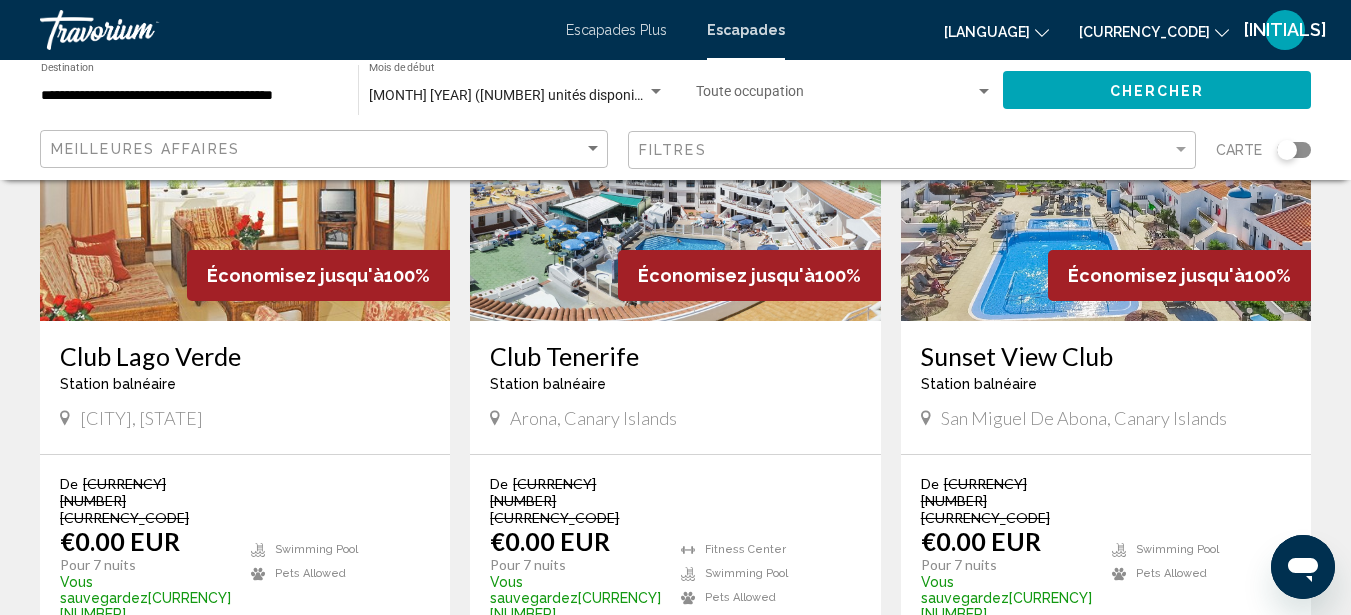 click at bounding box center [245, 161] 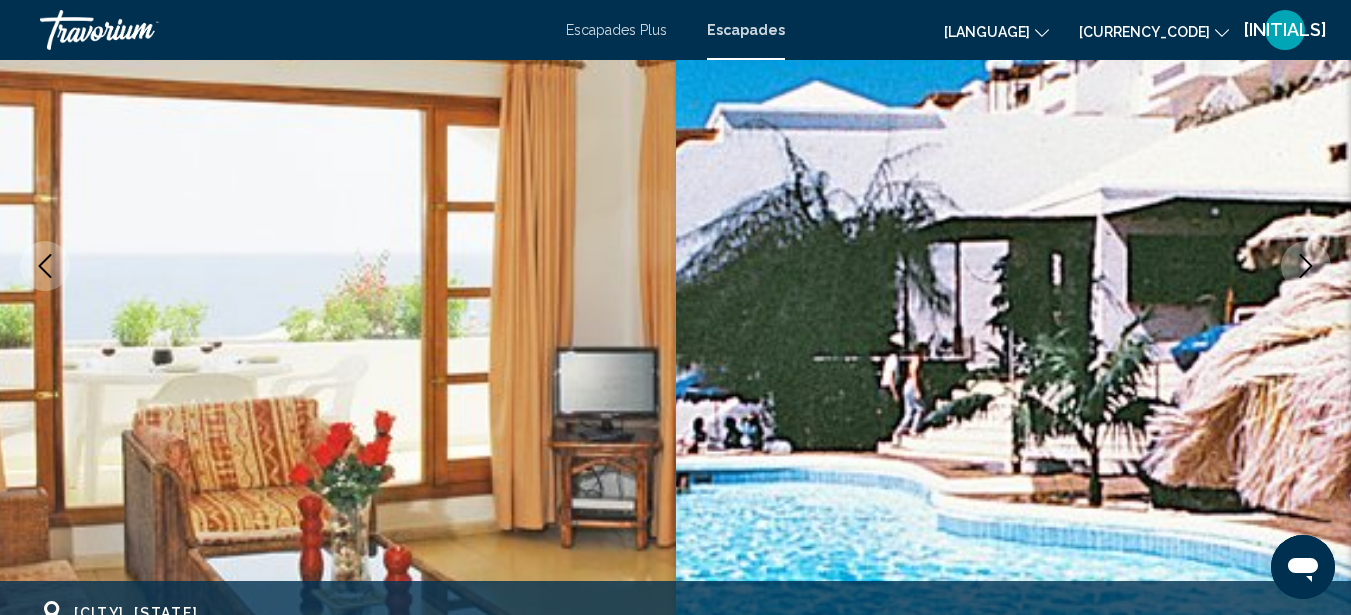 scroll, scrollTop: 228, scrollLeft: 0, axis: vertical 